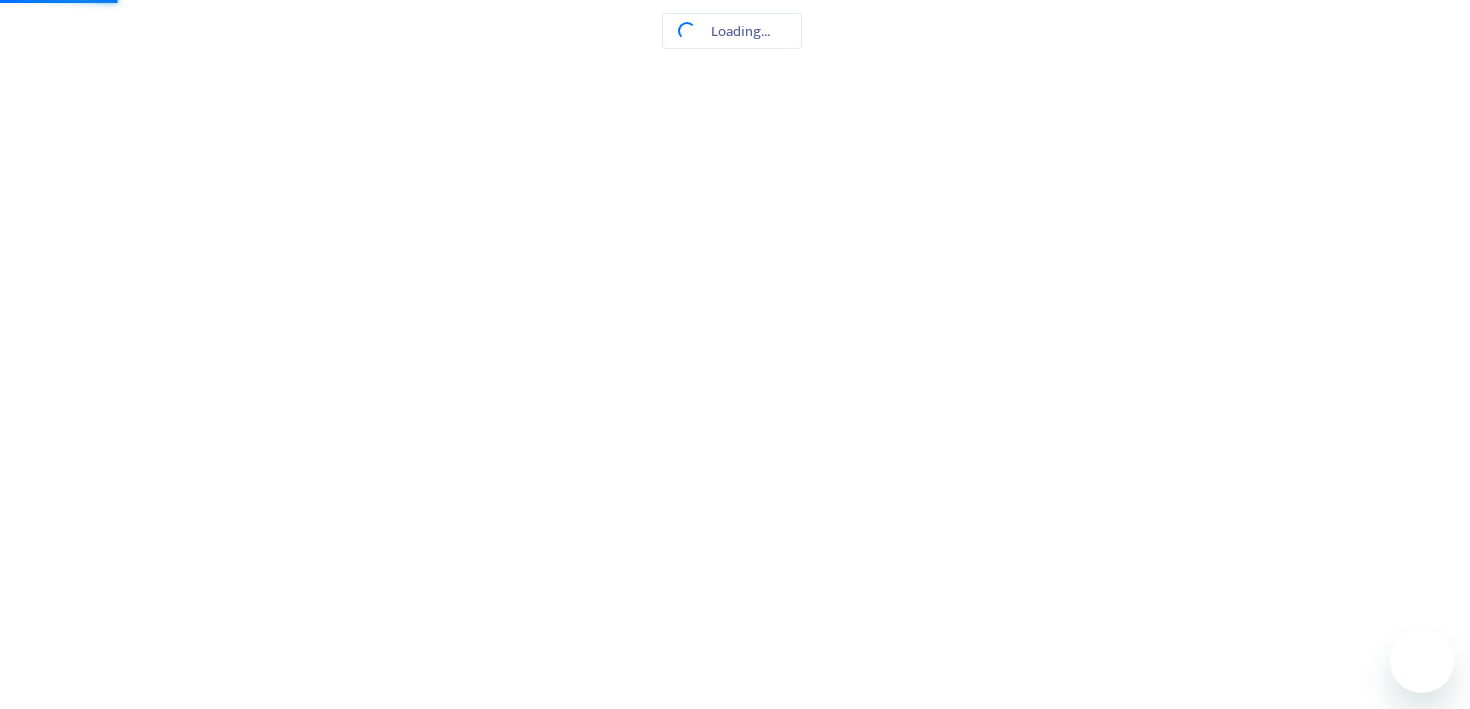 scroll, scrollTop: 0, scrollLeft: 0, axis: both 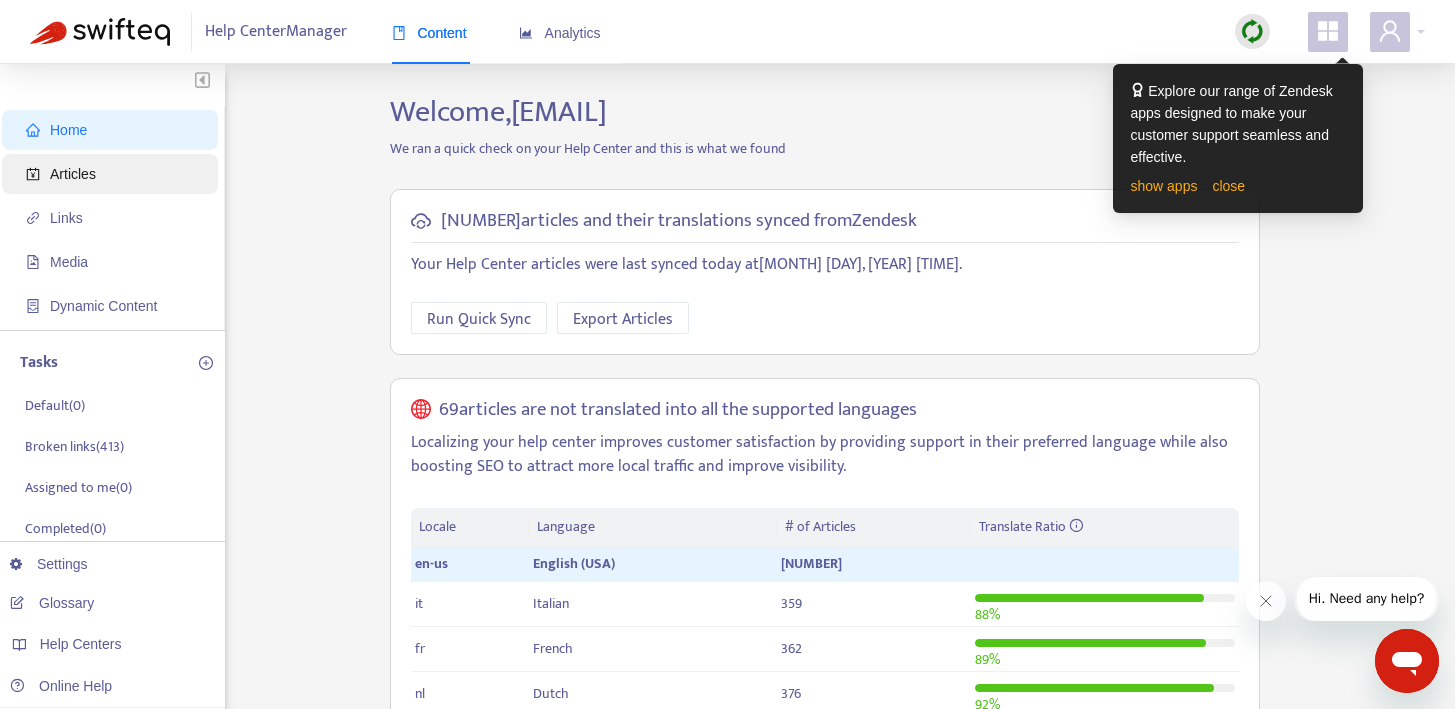 click on "Articles" at bounding box center (73, 174) 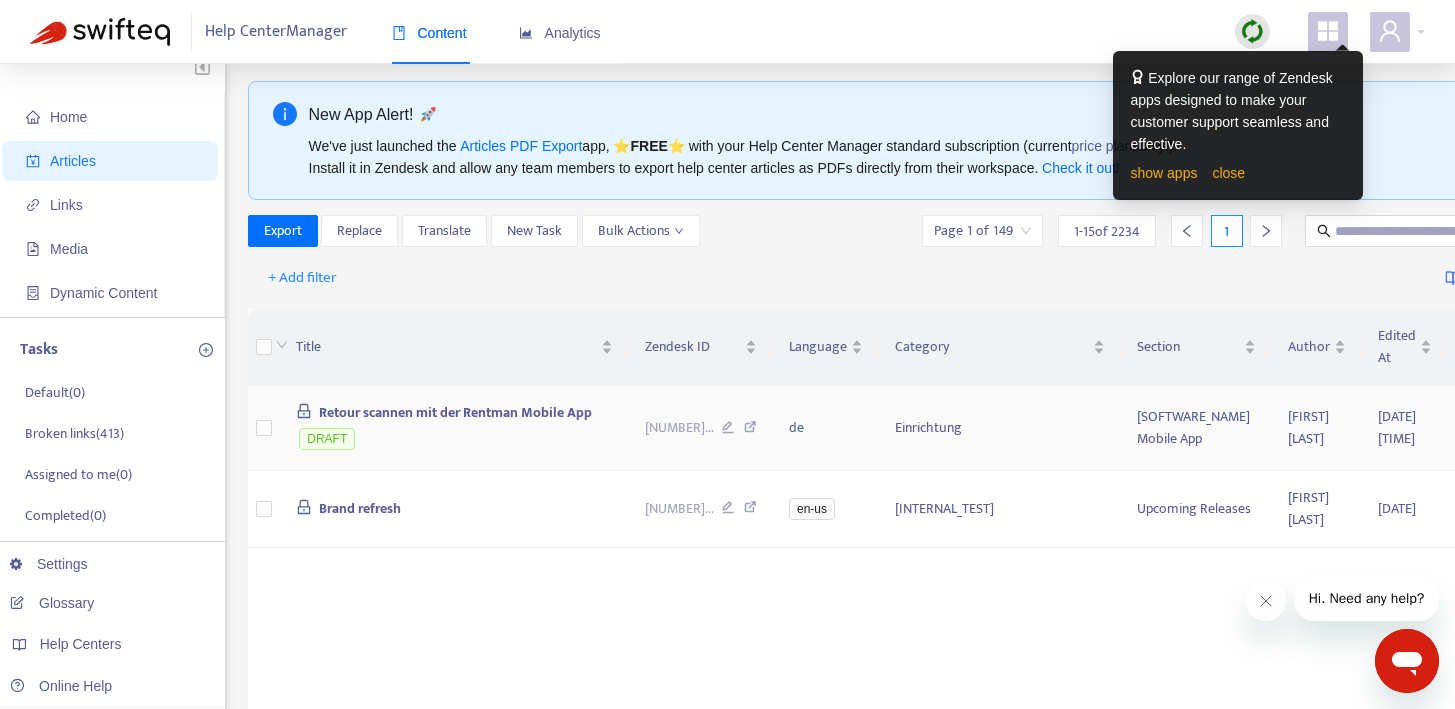 scroll, scrollTop: 0, scrollLeft: 0, axis: both 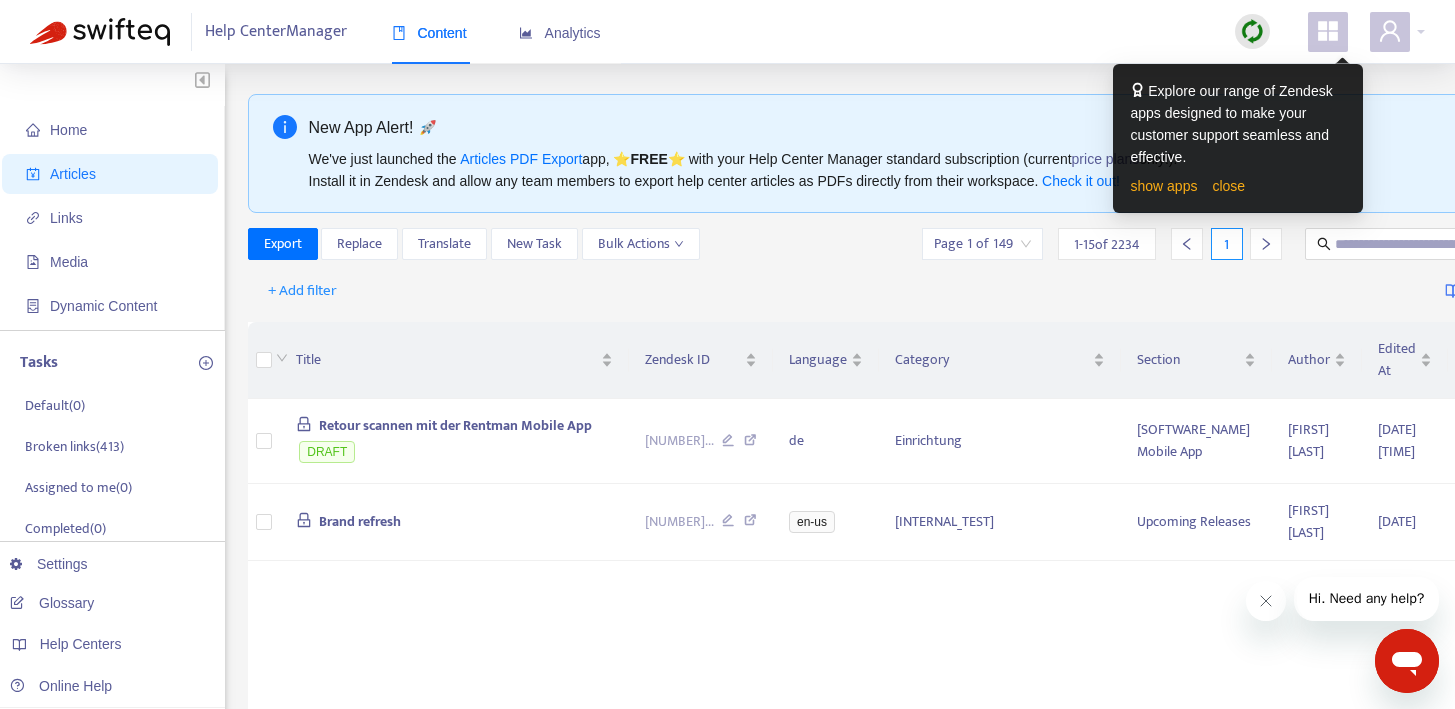 click on "Retour scannen mit der Rentman Mobile App DRAFT 279543 ... de Einrichtung Rentman Mobile App [LAST] 2025-08-01 13:33 2025-07-31 09:52 0 lic_equipmentTracking Brand refresh 284588 ... en-us [Internal / test articles] Upcoming Releases [LAST] 2025-07-31 16:06 0 Enter and View Your Crew's Availability 360014 0" at bounding box center (727, 2725) 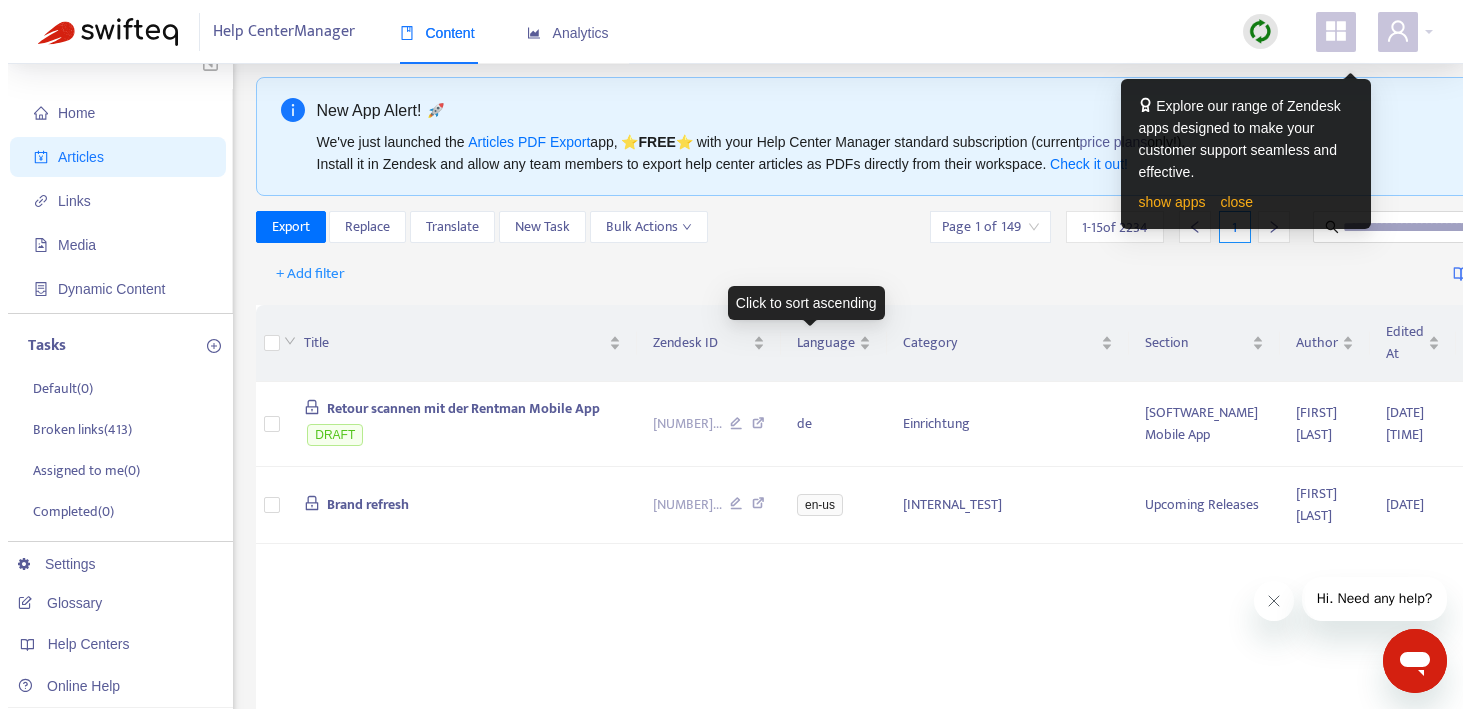 scroll, scrollTop: 0, scrollLeft: 0, axis: both 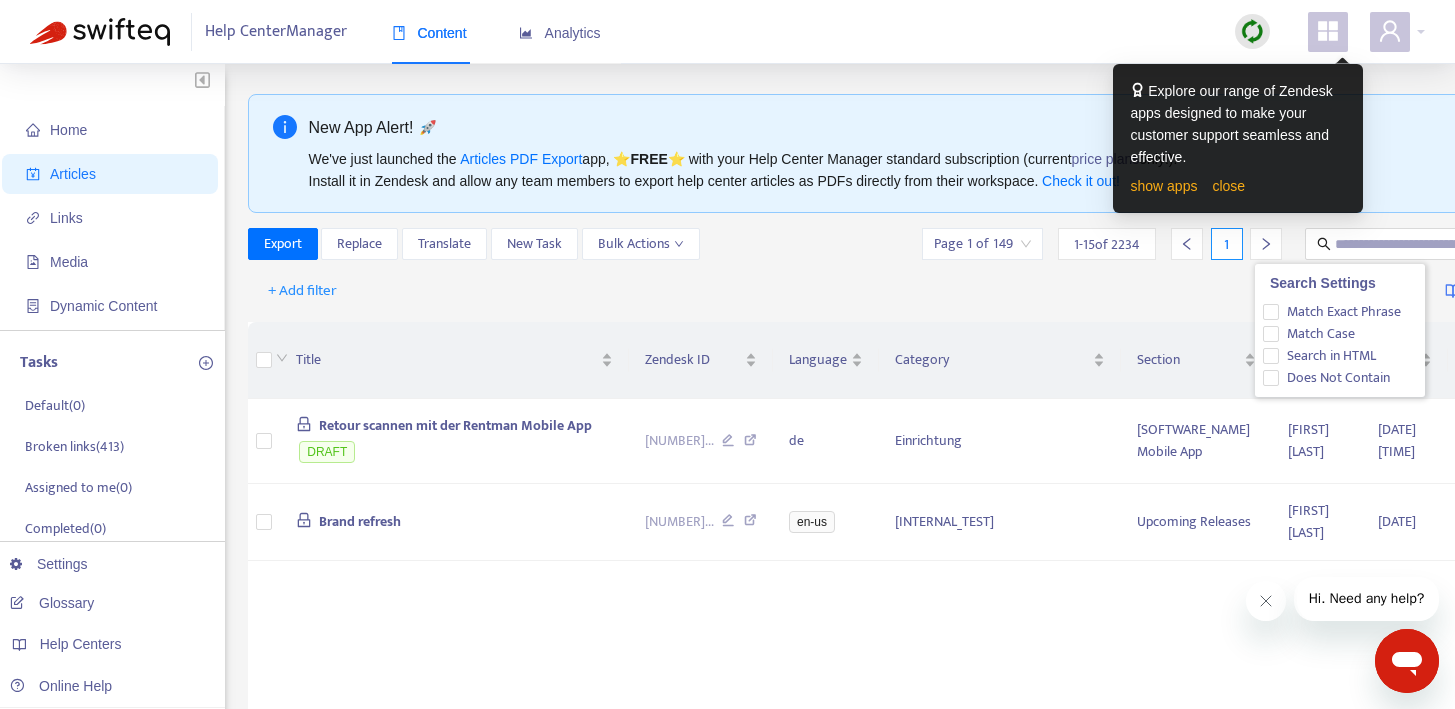 click at bounding box center [1577, 244] 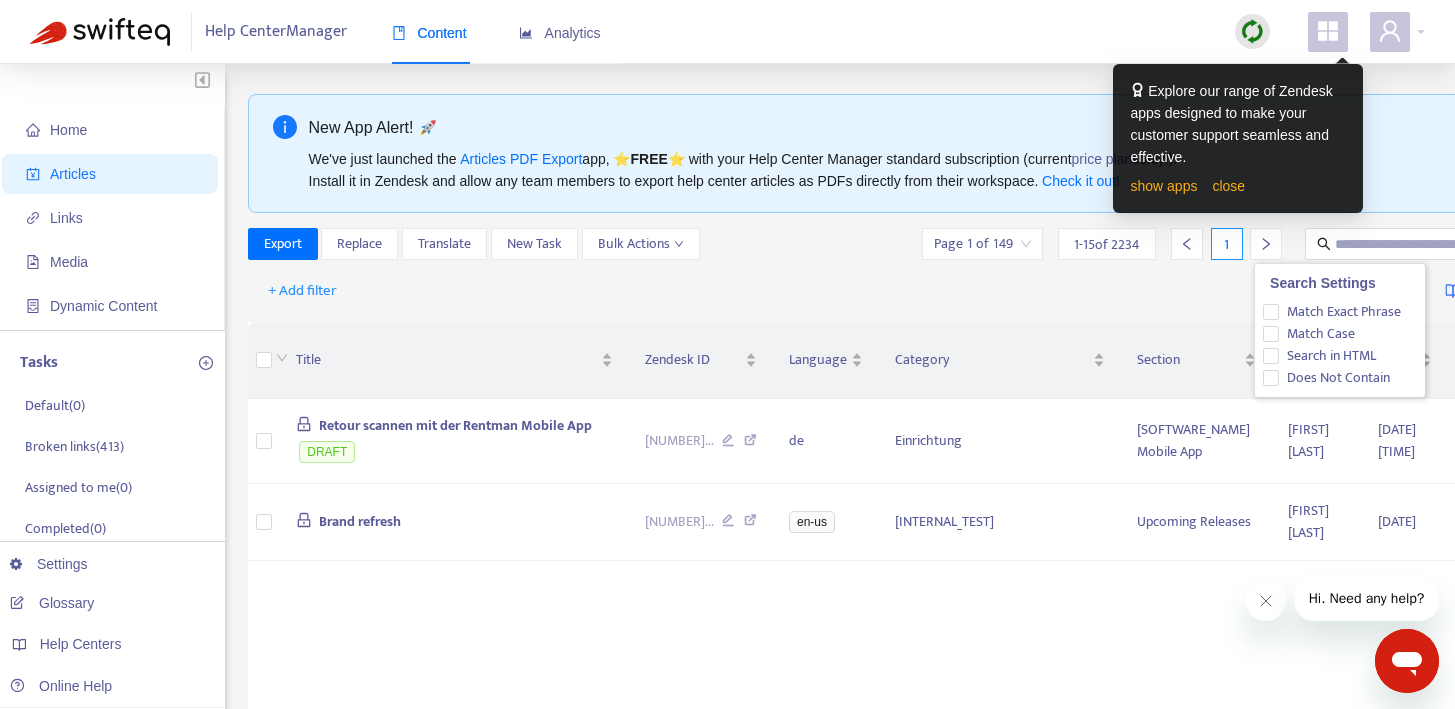 click at bounding box center [1577, 244] 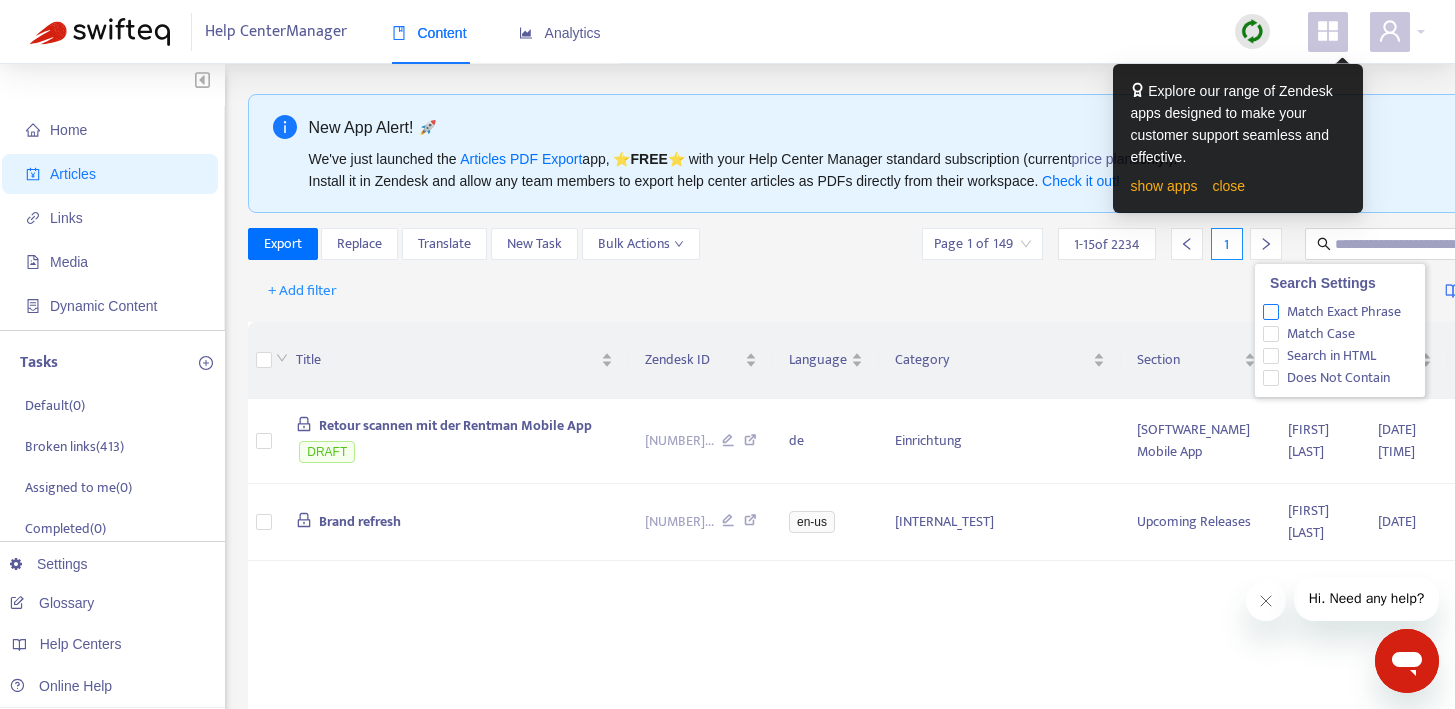 click on "Match Exact Phrase" at bounding box center (1344, 312) 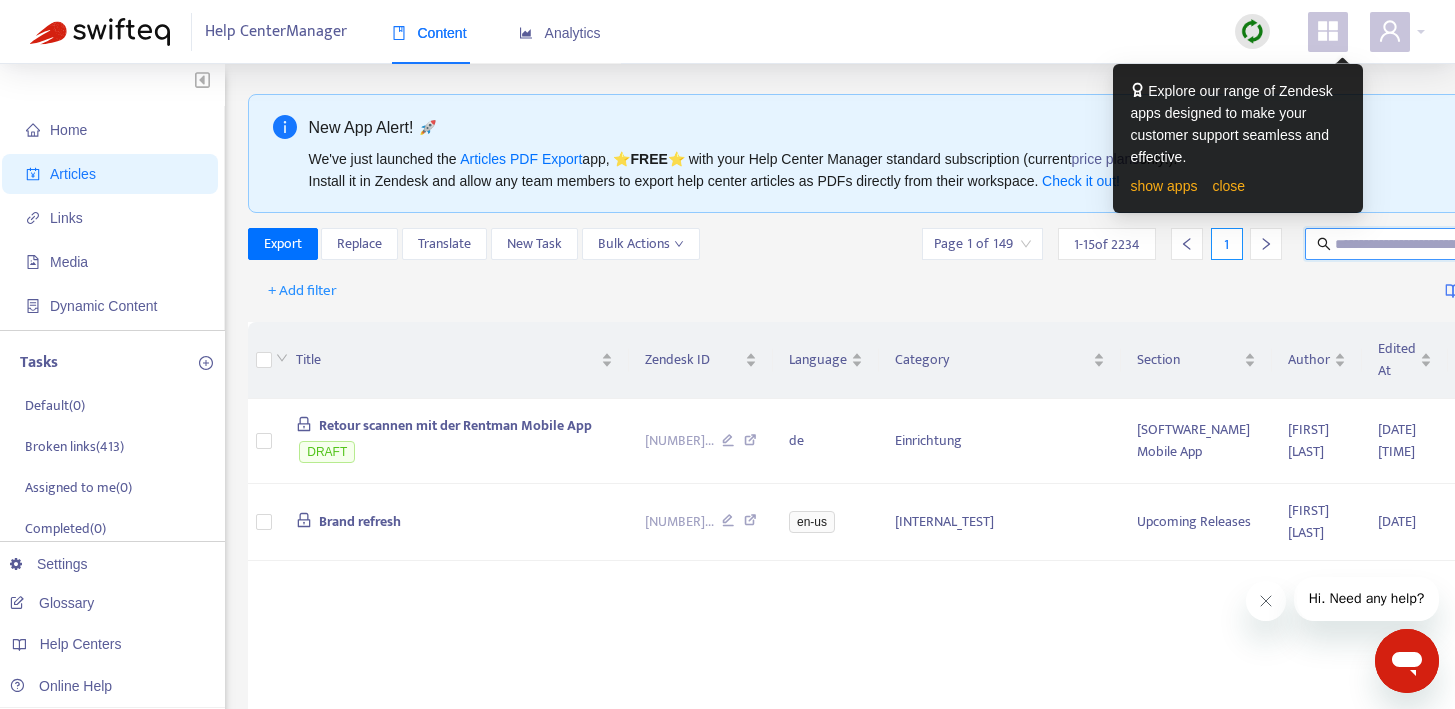 click at bounding box center [1431, 244] 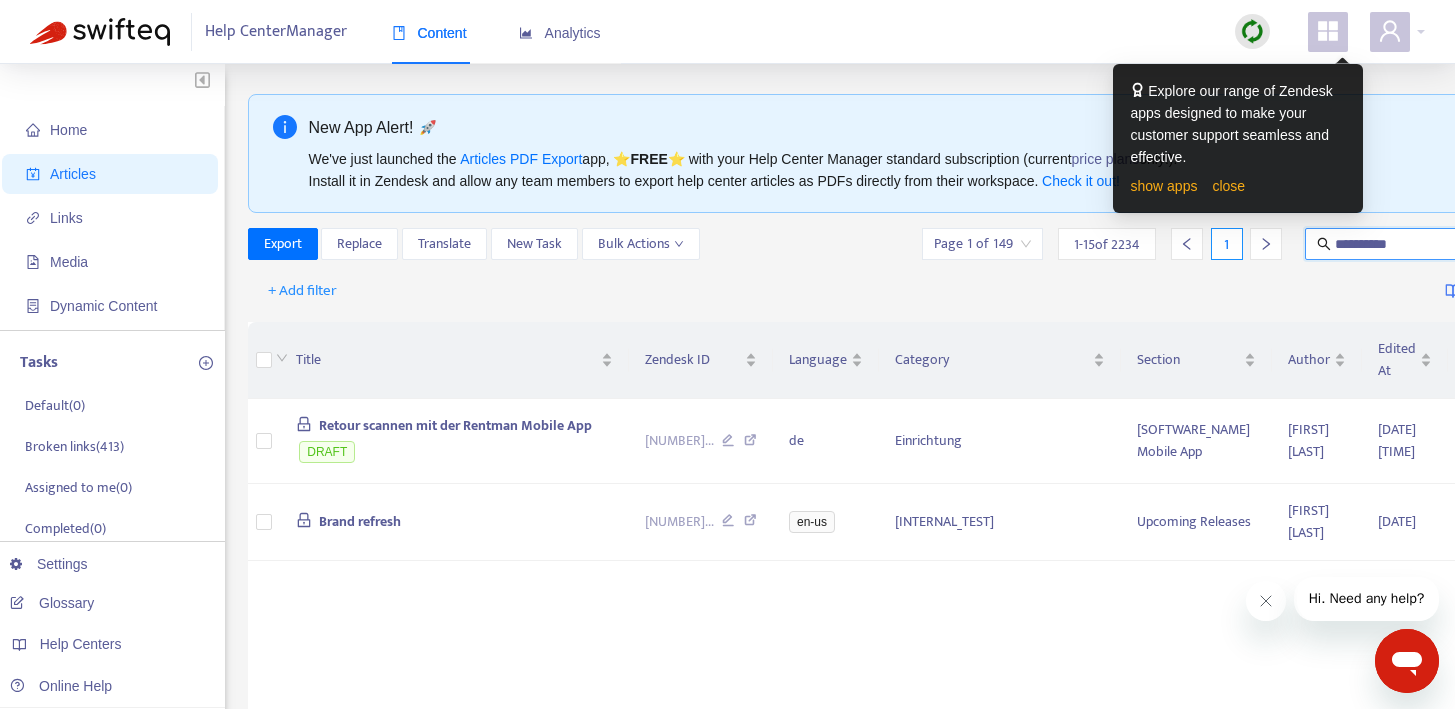 type on "**********" 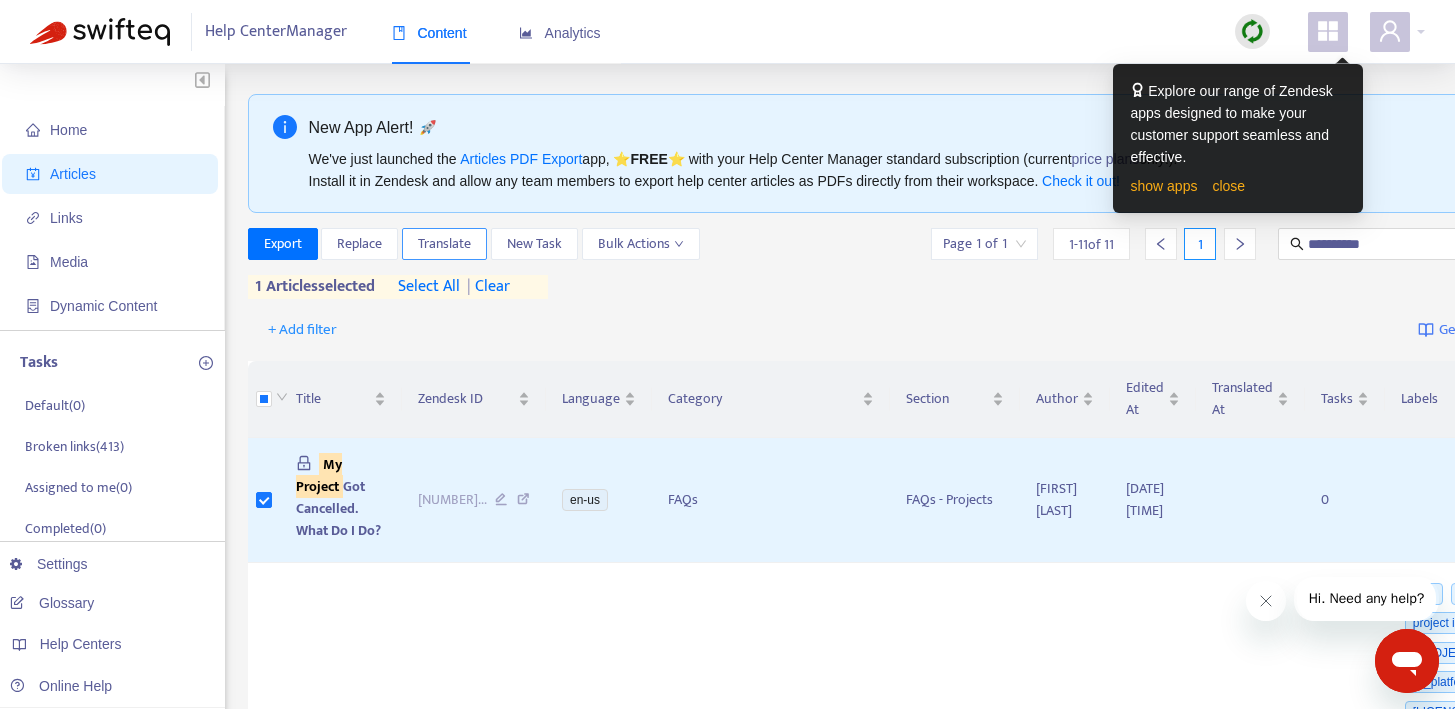 click on "Translate" at bounding box center [444, 244] 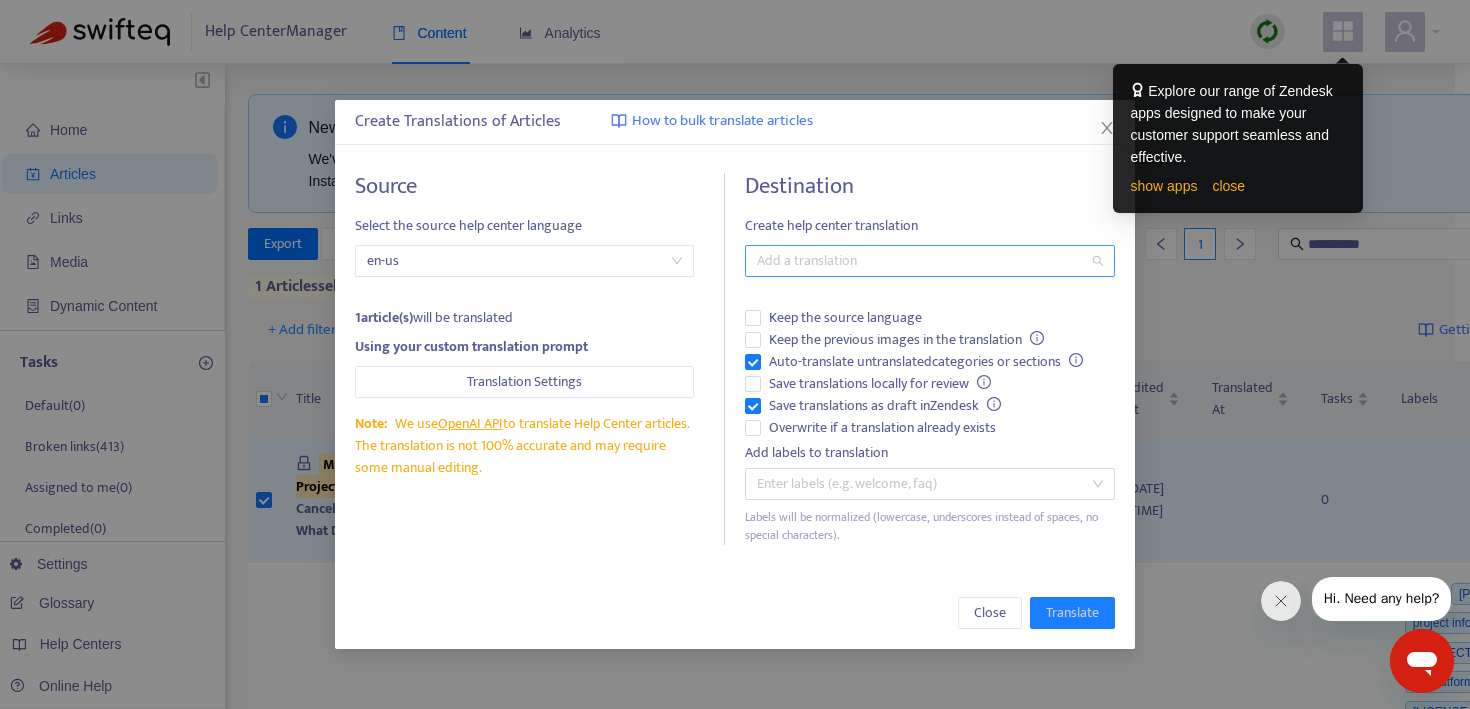 click at bounding box center (920, 261) 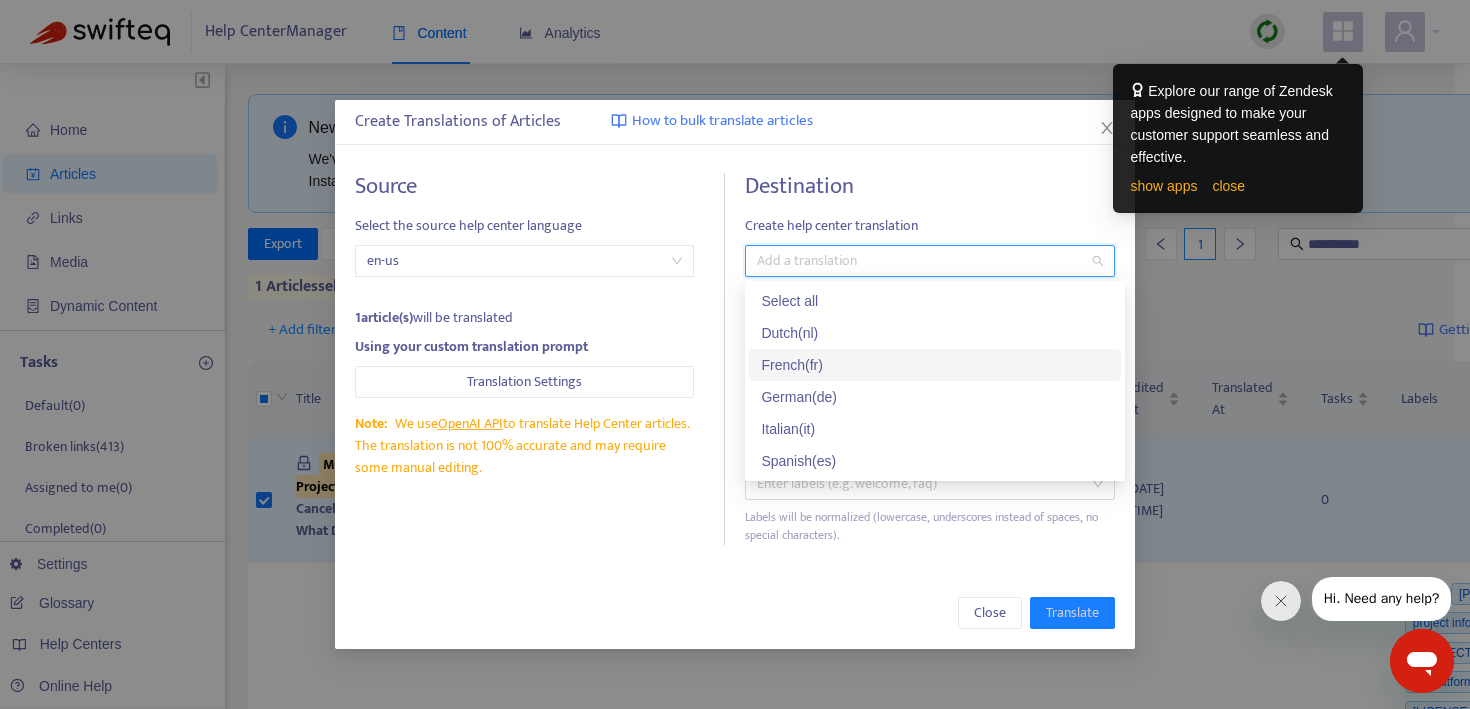 click on "French  ( fr )" at bounding box center (935, 365) 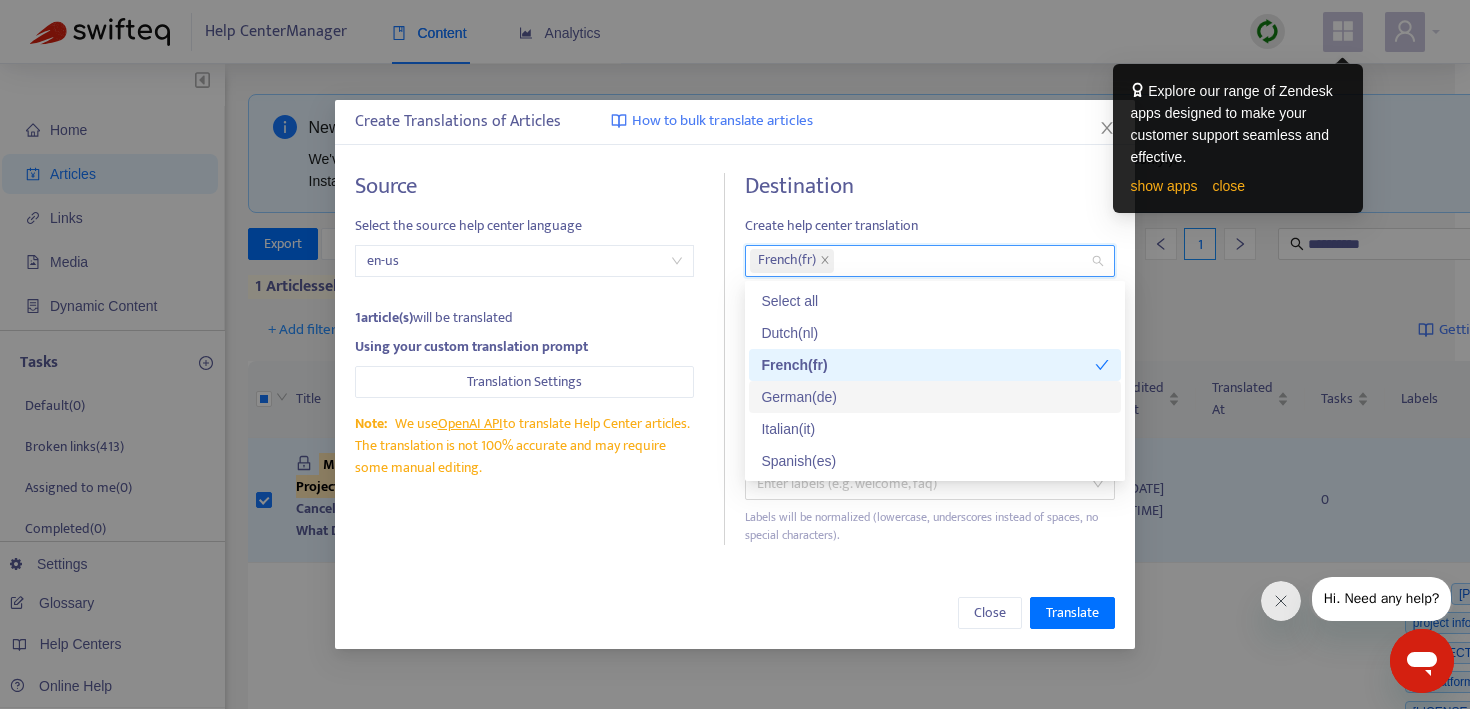 click on "German  ( de )" at bounding box center (935, 397) 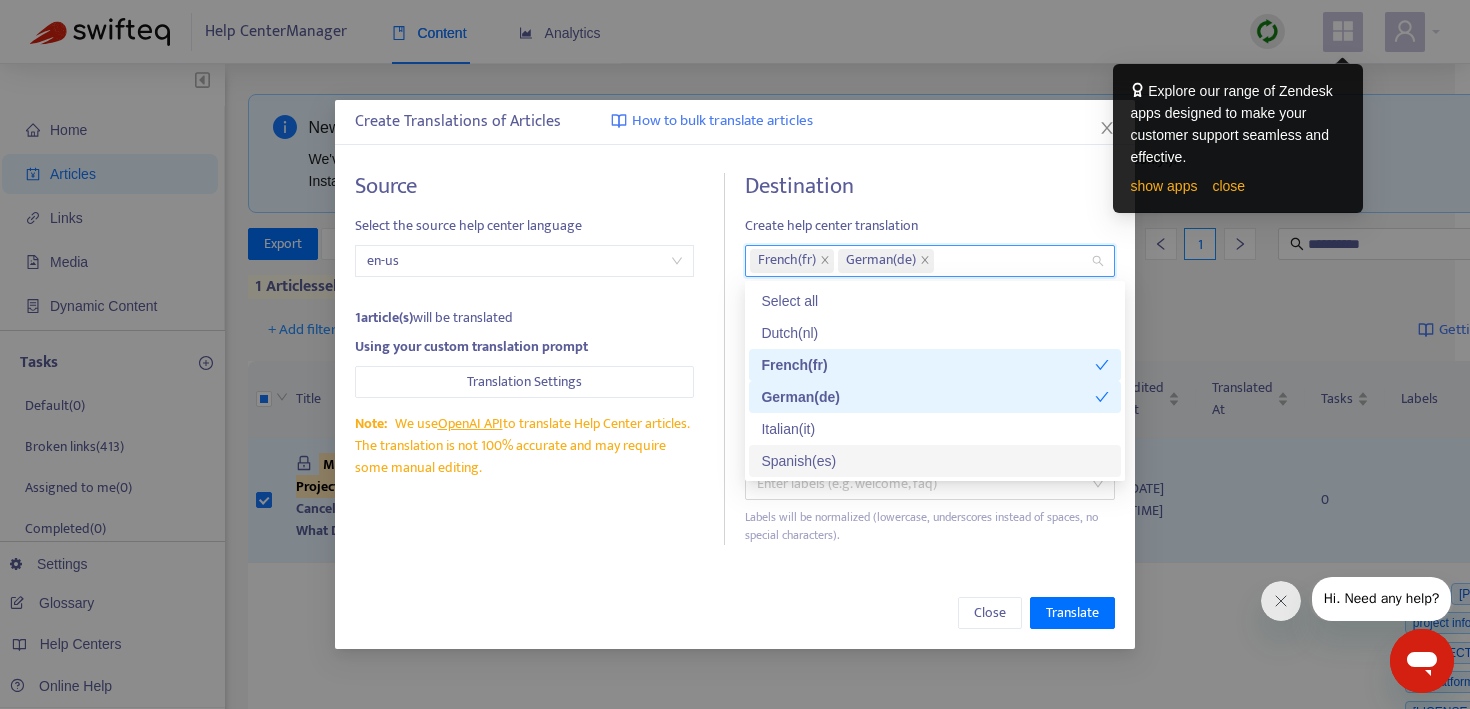 click on "Spanish  ( es )" at bounding box center (935, 461) 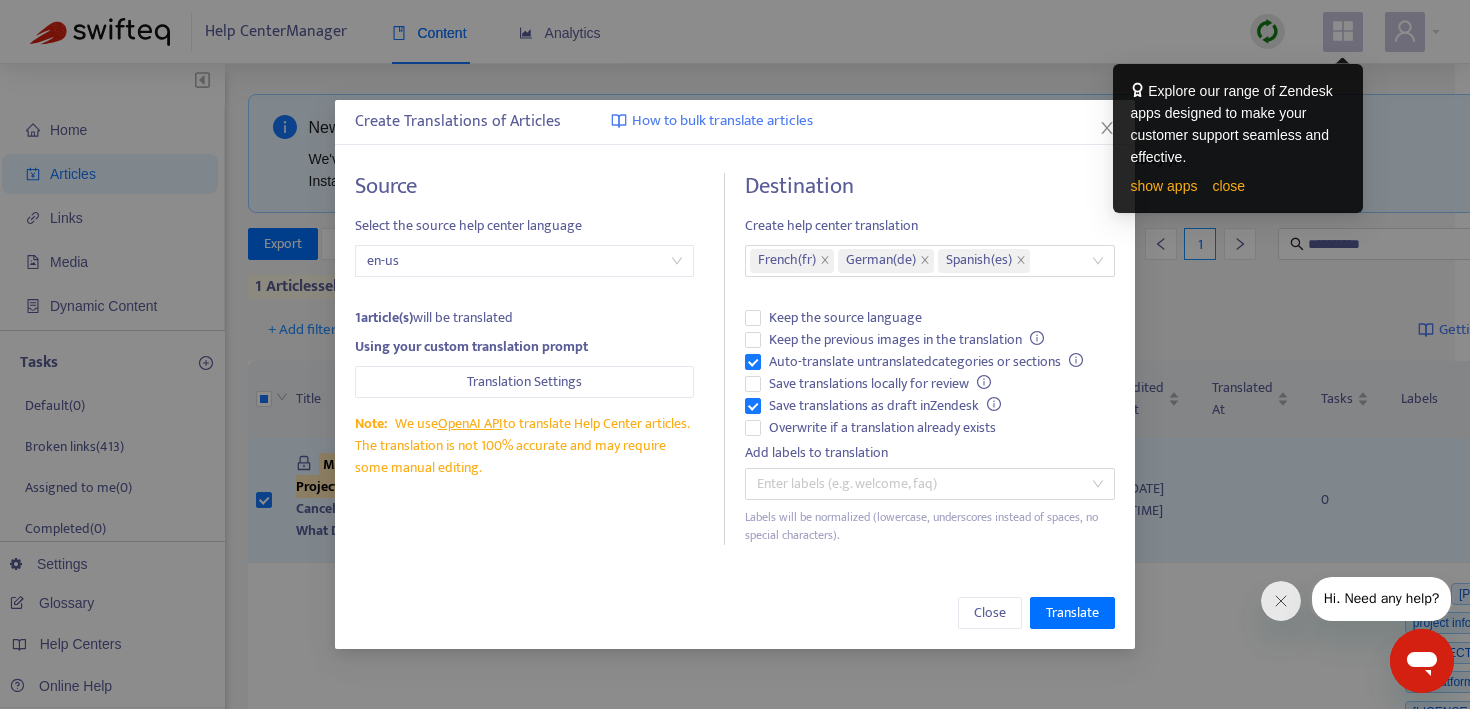 click on "Source Select the source help center language en-us 1  article(s)  will be translated Using your custom translation prompt Translation Settings Note: We use  OpenAI API  to translate Help Center articles. The translation is not 100% accurate and may require some manual editing. Destination Create help center translation French  ( fr ) German  ( de ) Spanish  ( es )   Keep the source language Keep the previous images in the translation Auto-translate untranslated  categories or sections Save translations locally for review Save translations as draft in  Zendesk Overwrite if a translation already exists Add labels to translation   Enter labels (e.g. welcome, faq) Labels will be normalized (lowercase, underscores instead of spaces, no special characters)." at bounding box center [735, 359] 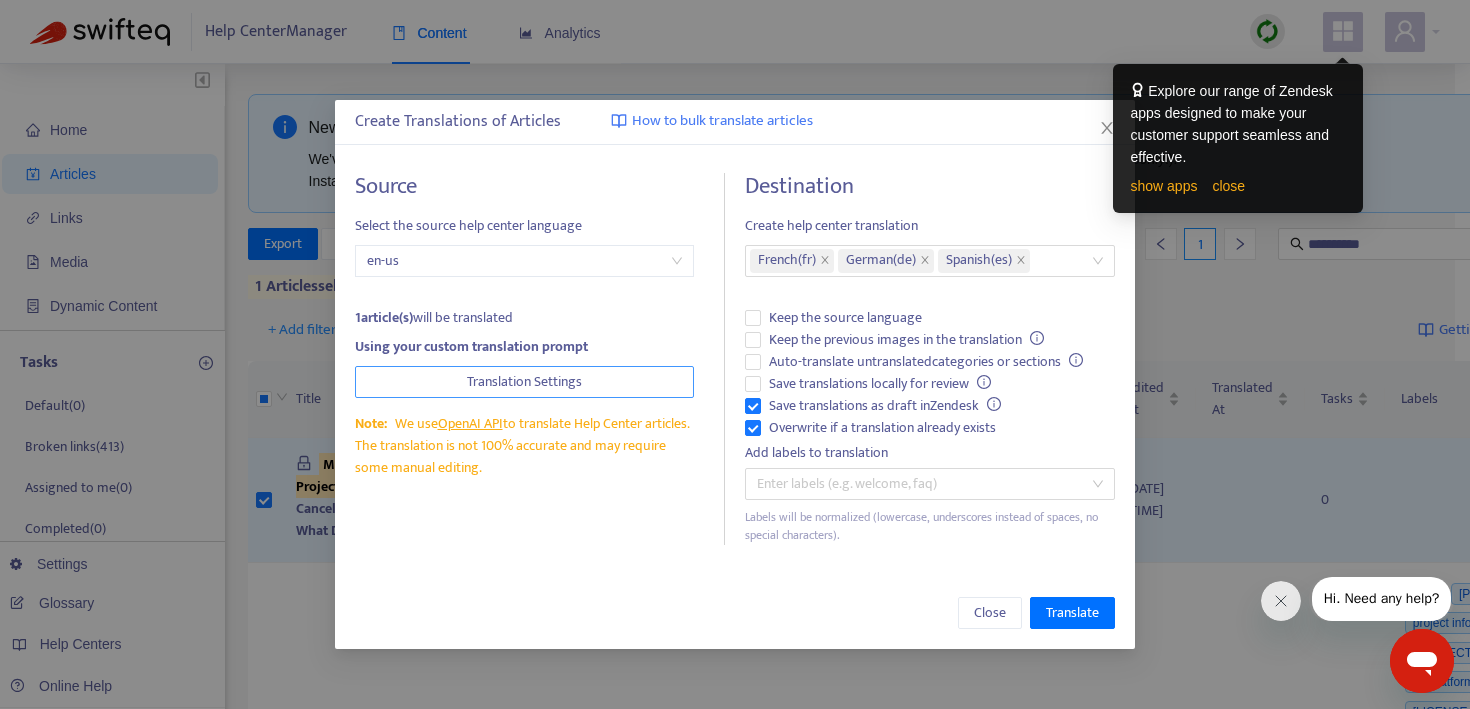click on "Translation Settings" at bounding box center [524, 382] 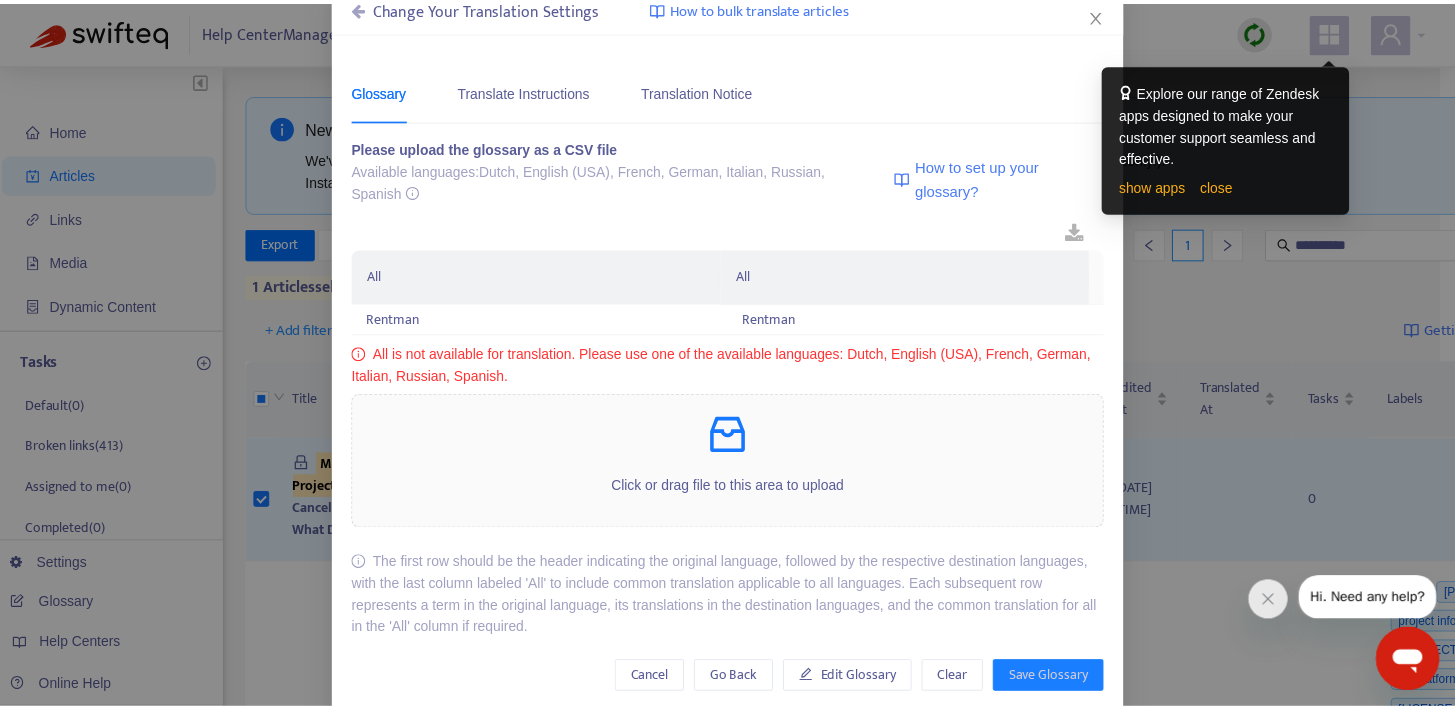 scroll, scrollTop: 142, scrollLeft: 0, axis: vertical 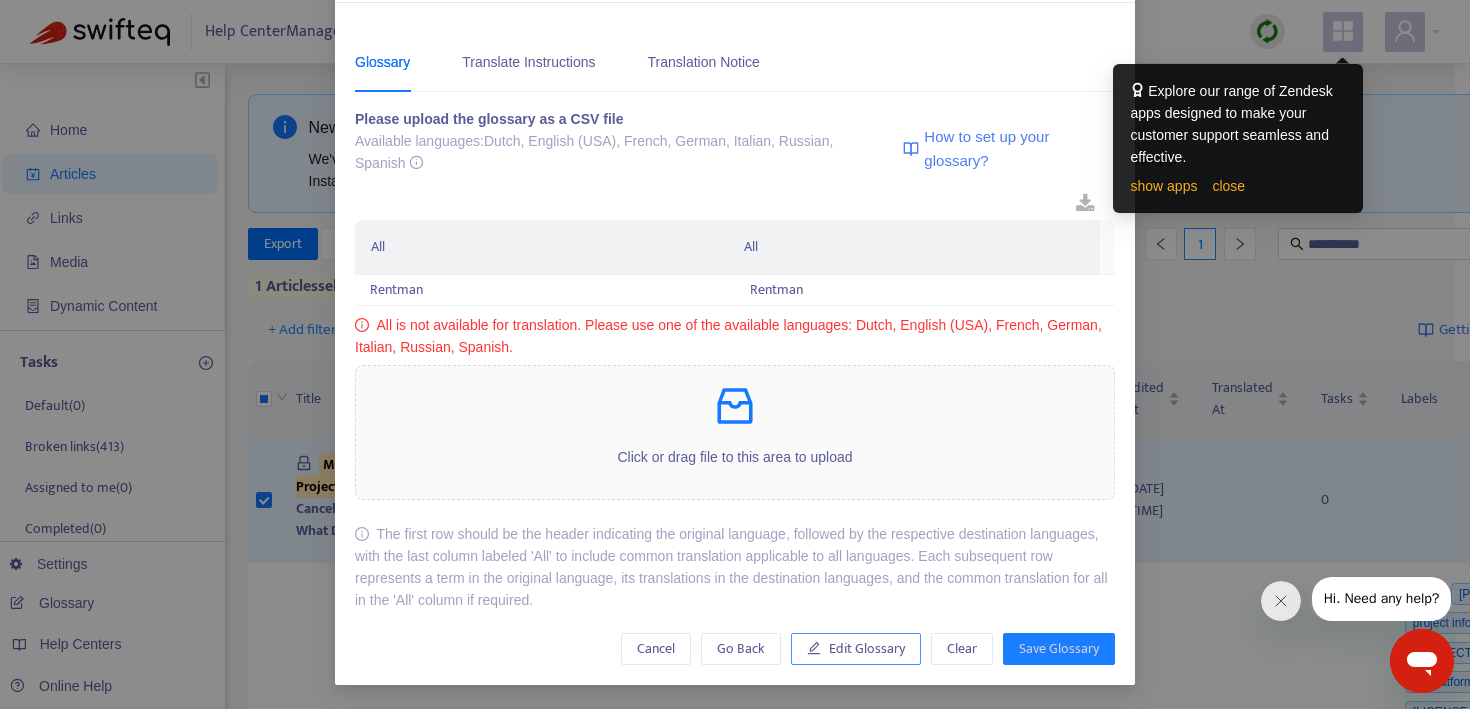 click on "Edit Glossary" at bounding box center (867, 649) 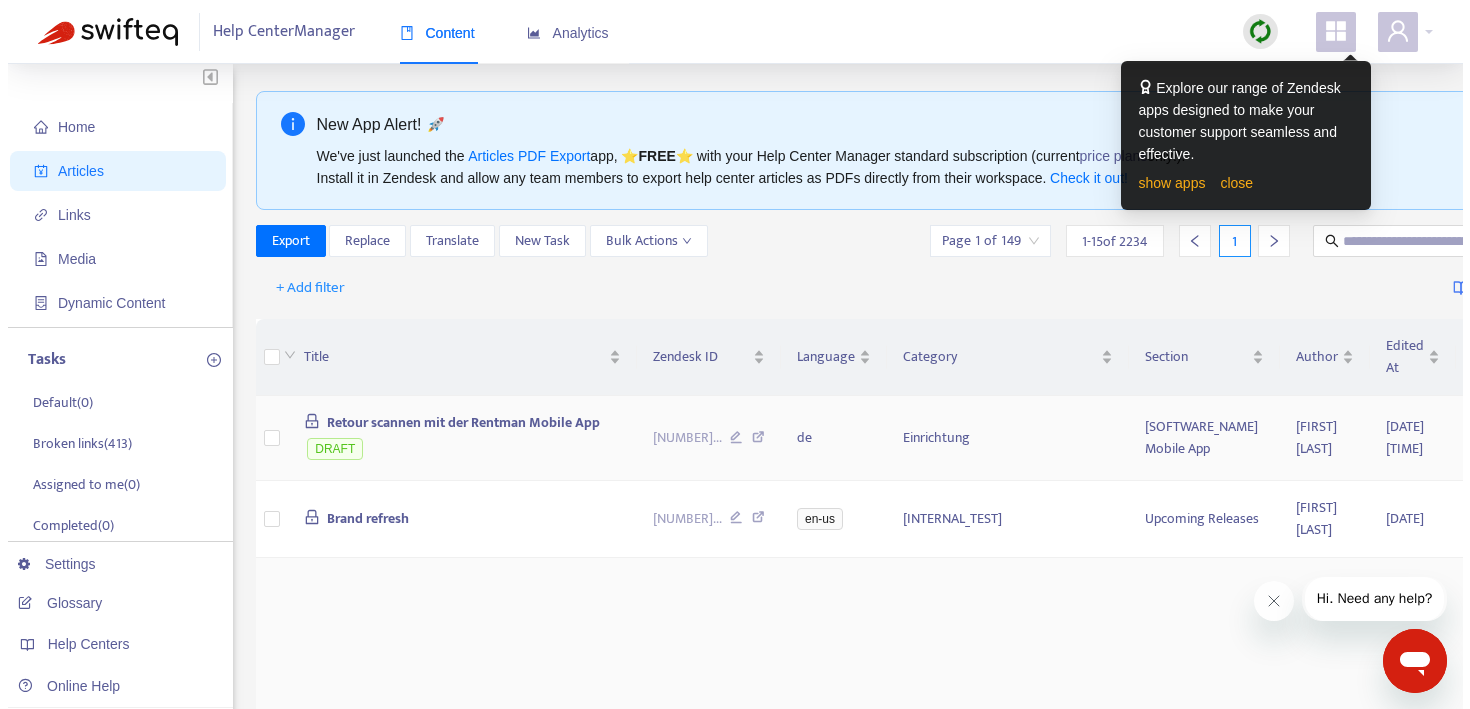 scroll, scrollTop: 0, scrollLeft: 0, axis: both 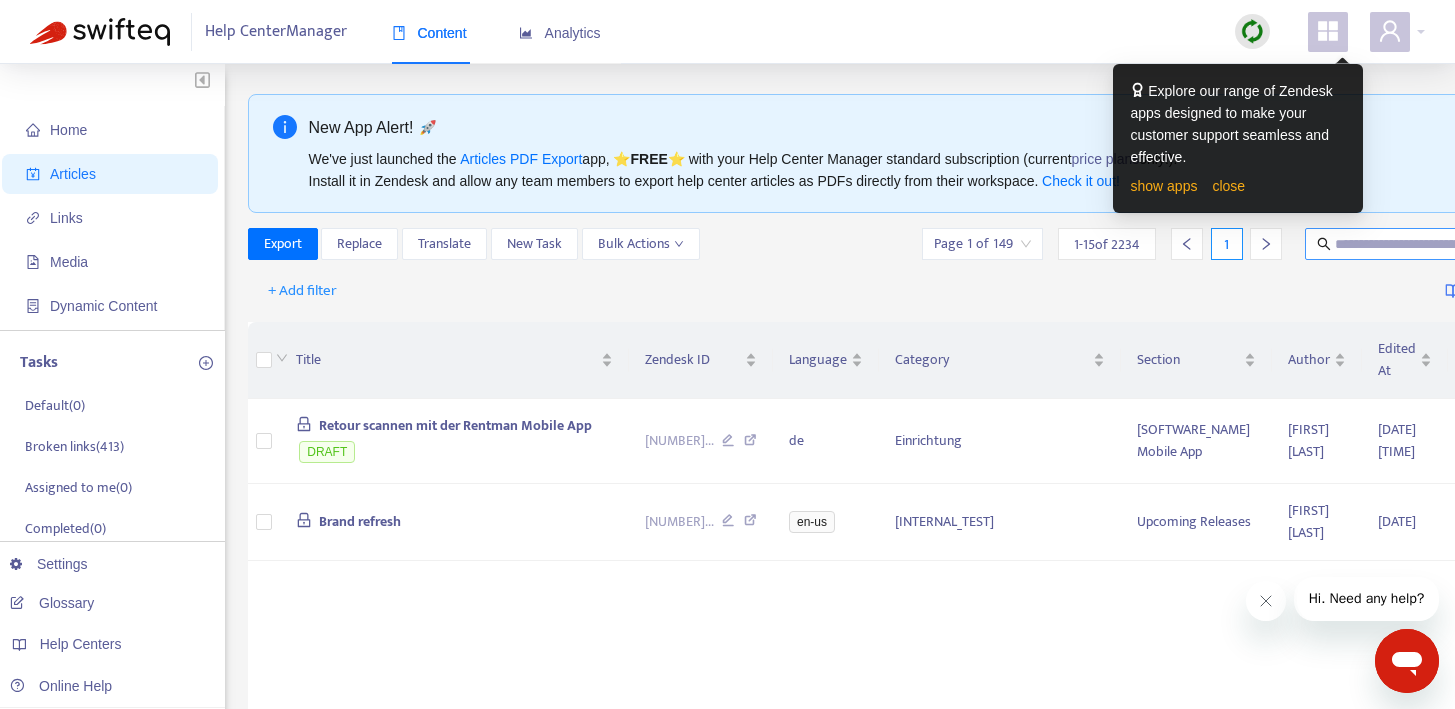 click at bounding box center [1431, 244] 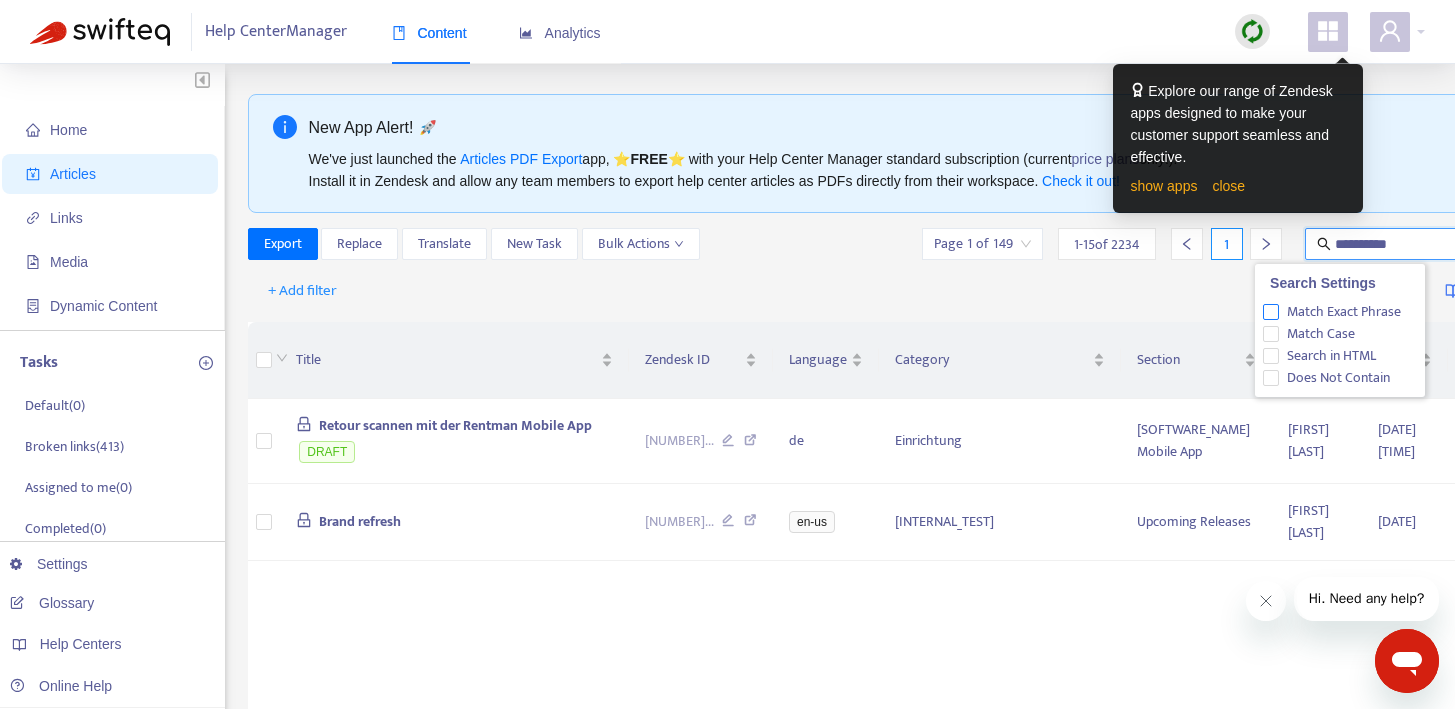 type on "**********" 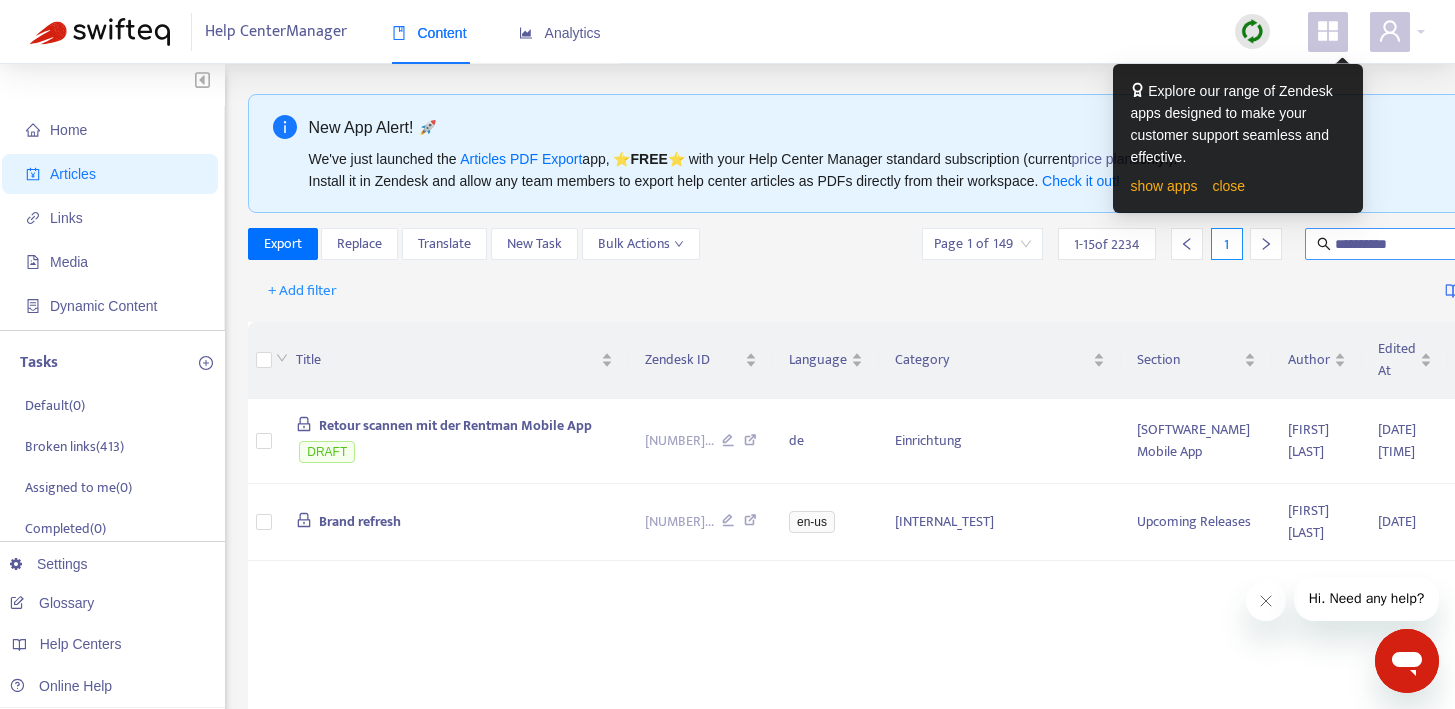 click on "**********" at bounding box center [1431, 244] 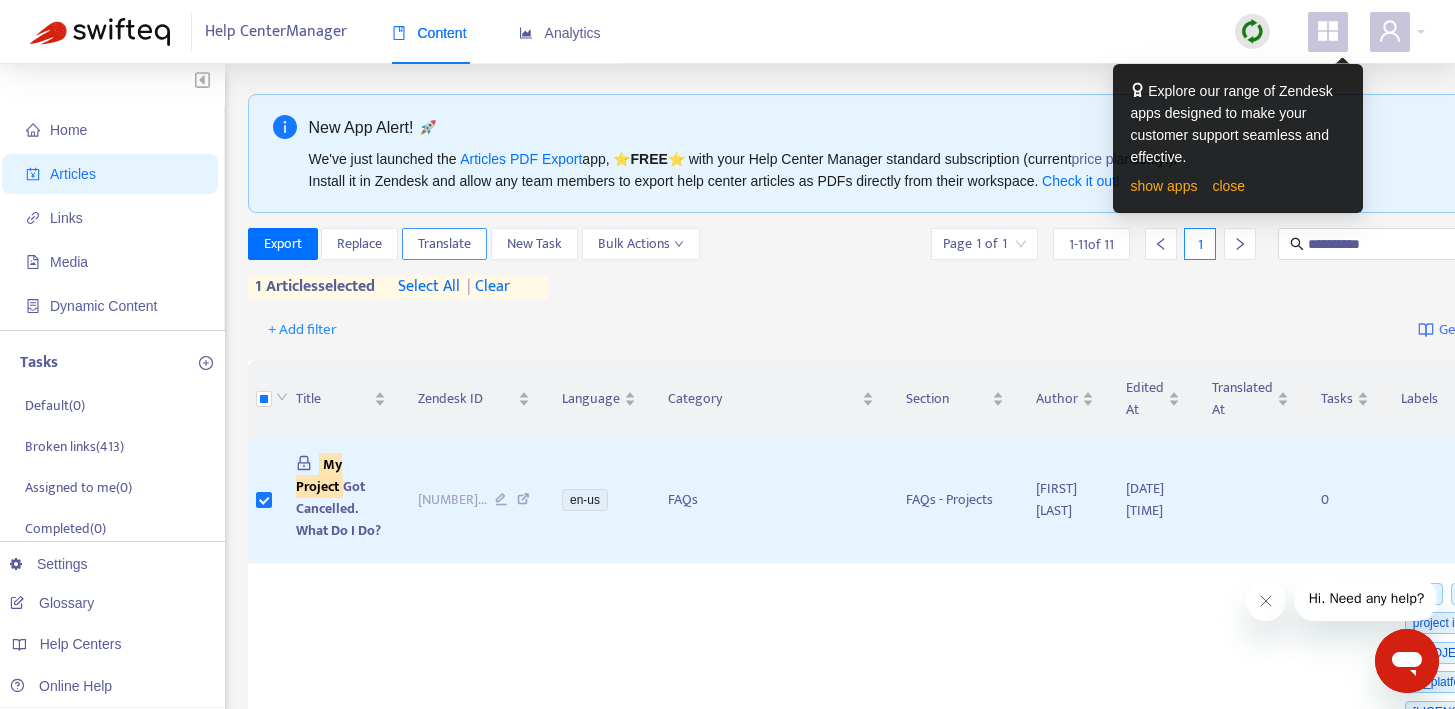 click on "Translate" at bounding box center [444, 244] 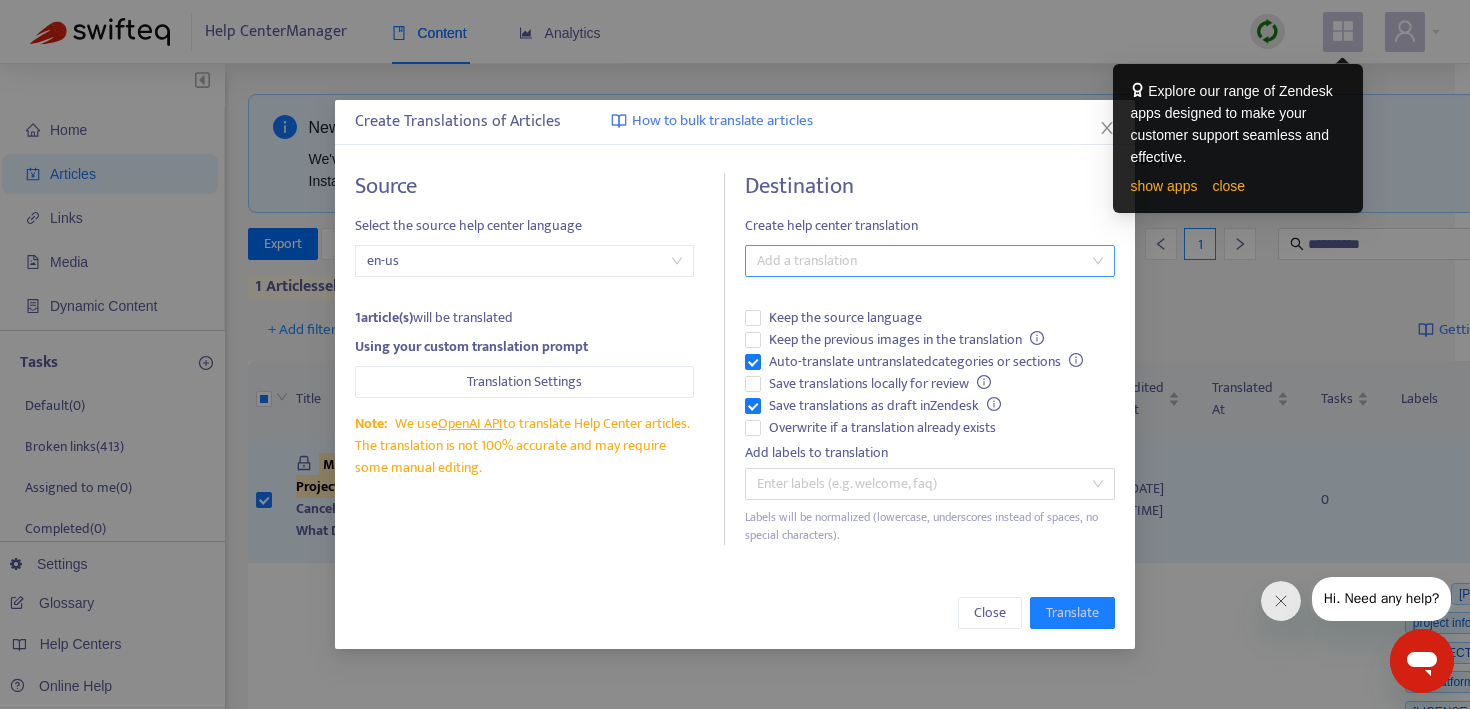 click at bounding box center [920, 261] 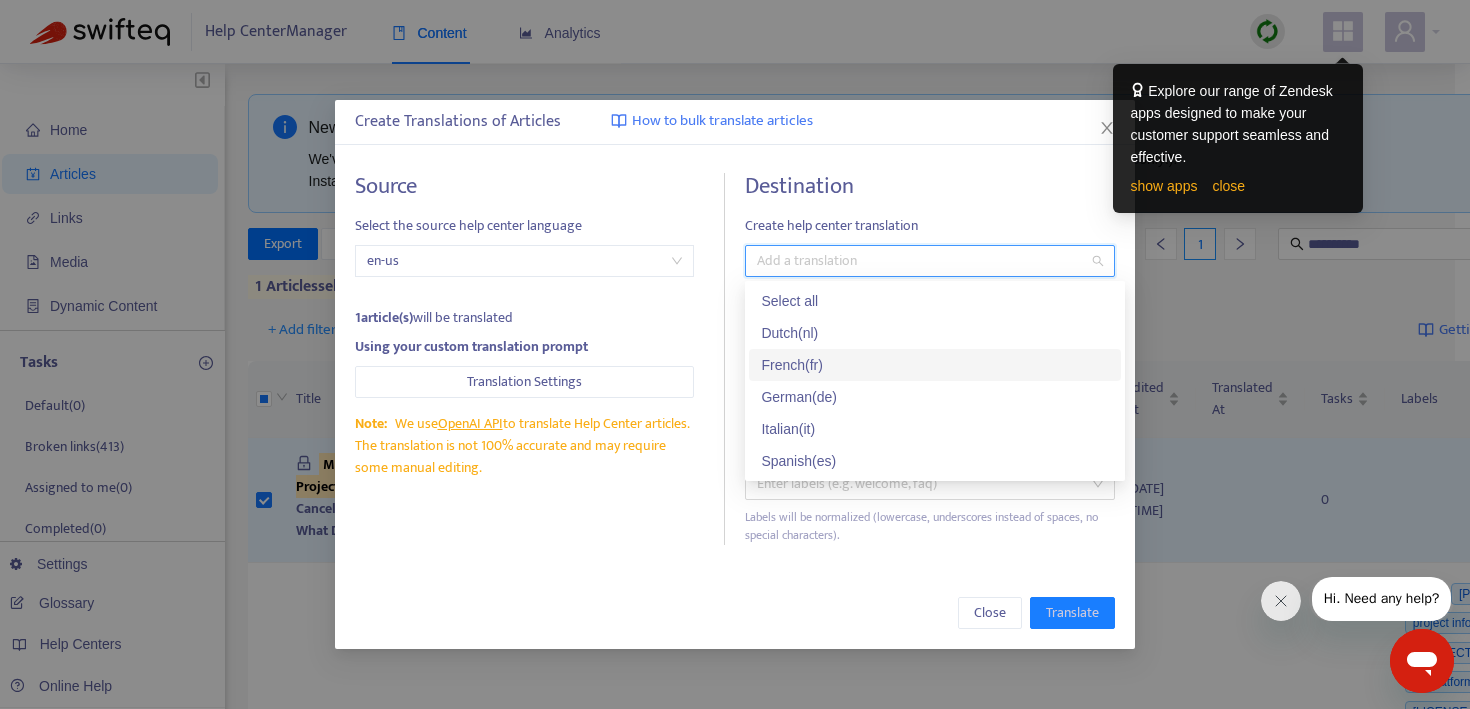 click on "French  ( fr )" at bounding box center (935, 365) 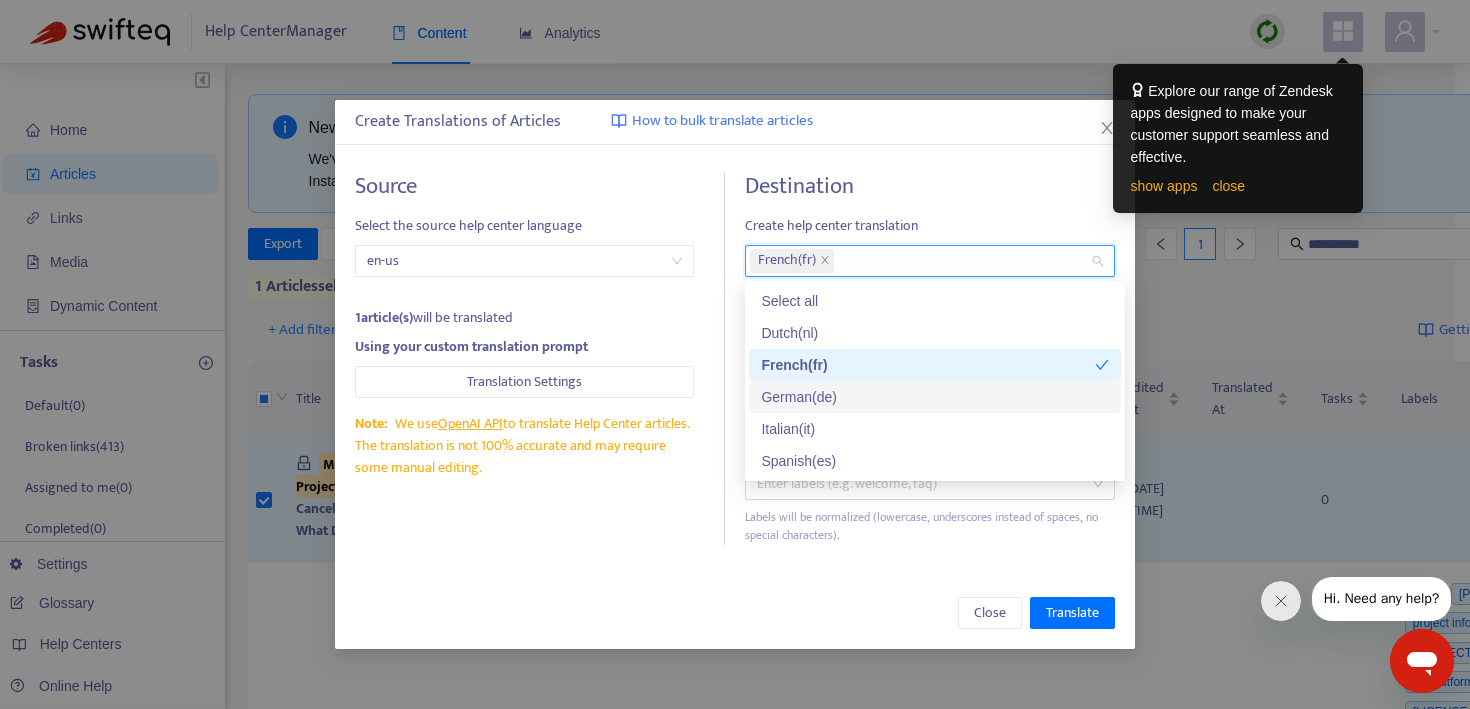 click on "German  ( de )" at bounding box center [935, 397] 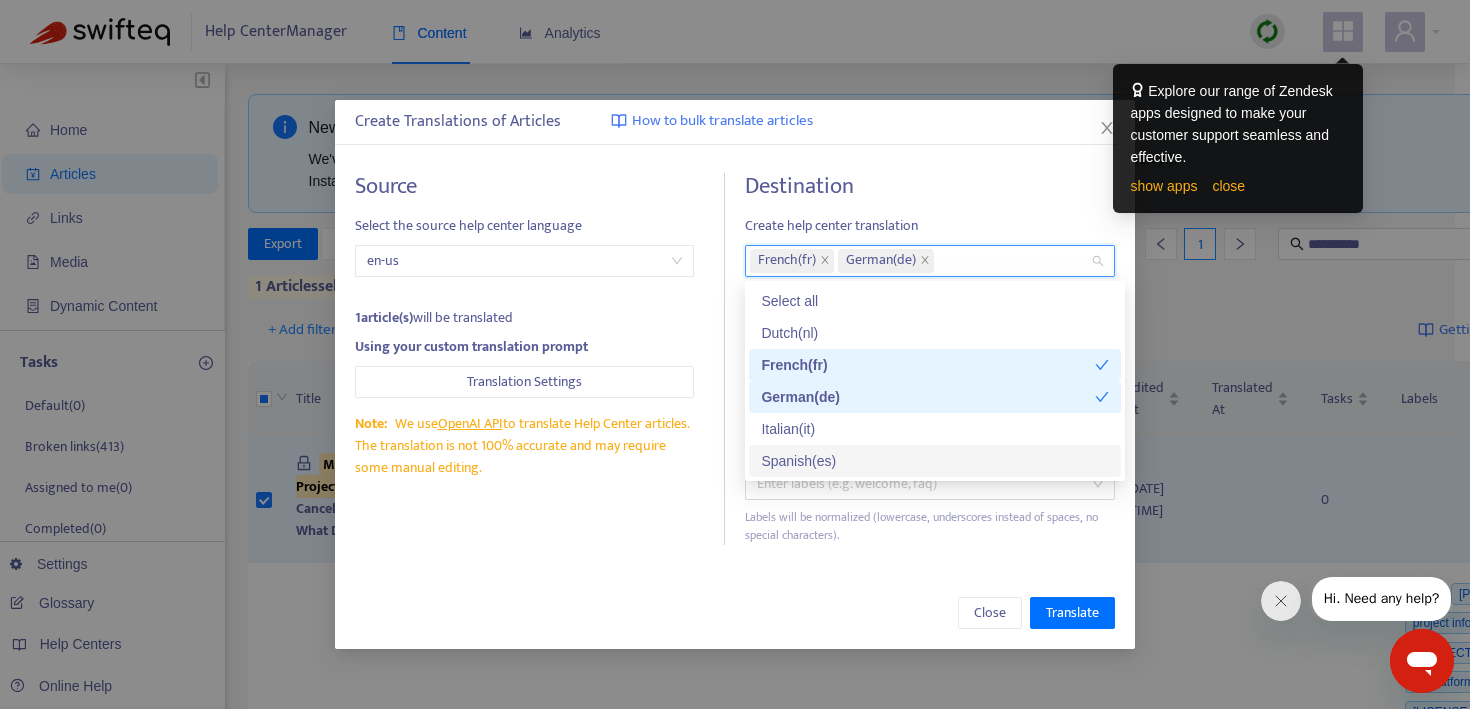 click on "Spanish  ( es )" at bounding box center (935, 461) 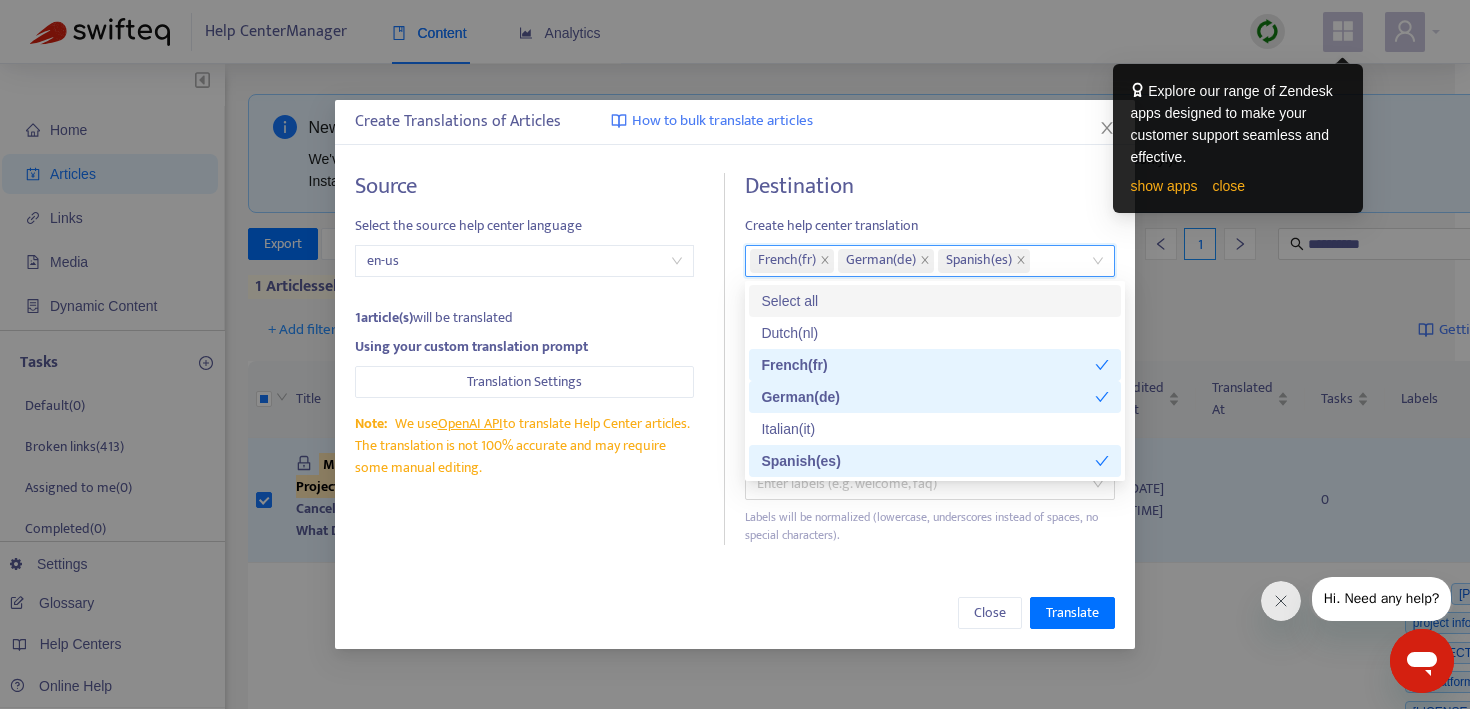 click on "Source Select the source help center language en-us 1  article(s)  will be translated Using your custom translation prompt Translation Settings Note: We use  OpenAI API  to translate Help Center articles. The translation is not 100% accurate and may require some manual editing. Destination Create help center translation fr, de, es French  ( fr ) German  ( de ) Spanish  ( es )   Keep the source language Keep the previous images in the translation Auto-translate untranslated  categories or sections Save translations locally for review Save translations as draft in  Zendesk Overwrite if a translation already exists Add labels to translation   Enter labels (e.g. welcome, faq) Labels will be normalized (lowercase, underscores instead of spaces, no special characters)." at bounding box center [735, 359] 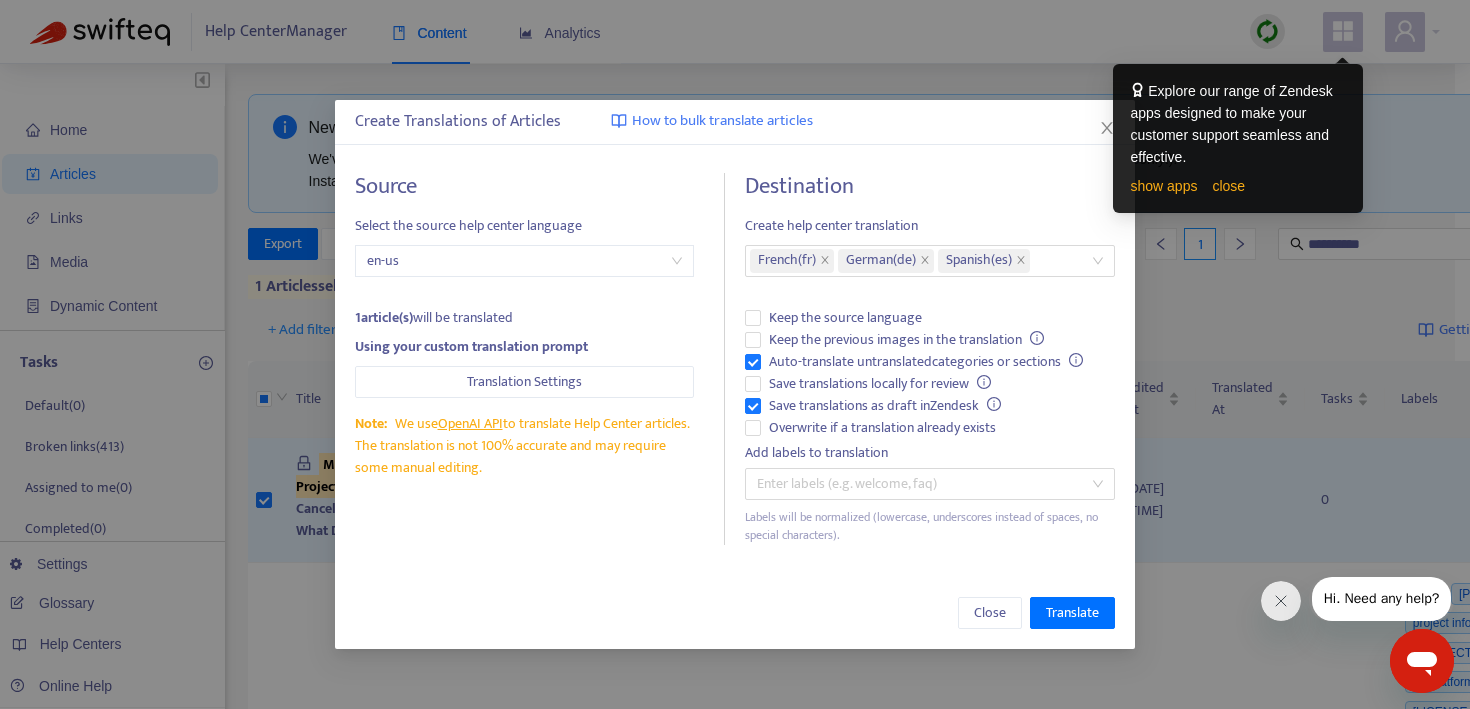 click on "Source Select the source help center language en-us 1  article(s)  will be translated Using your custom translation prompt Translation Settings Note: We use  OpenAI API  to translate Help Center articles. The translation is not 100% accurate and may require some manual editing." at bounding box center (540, 359) 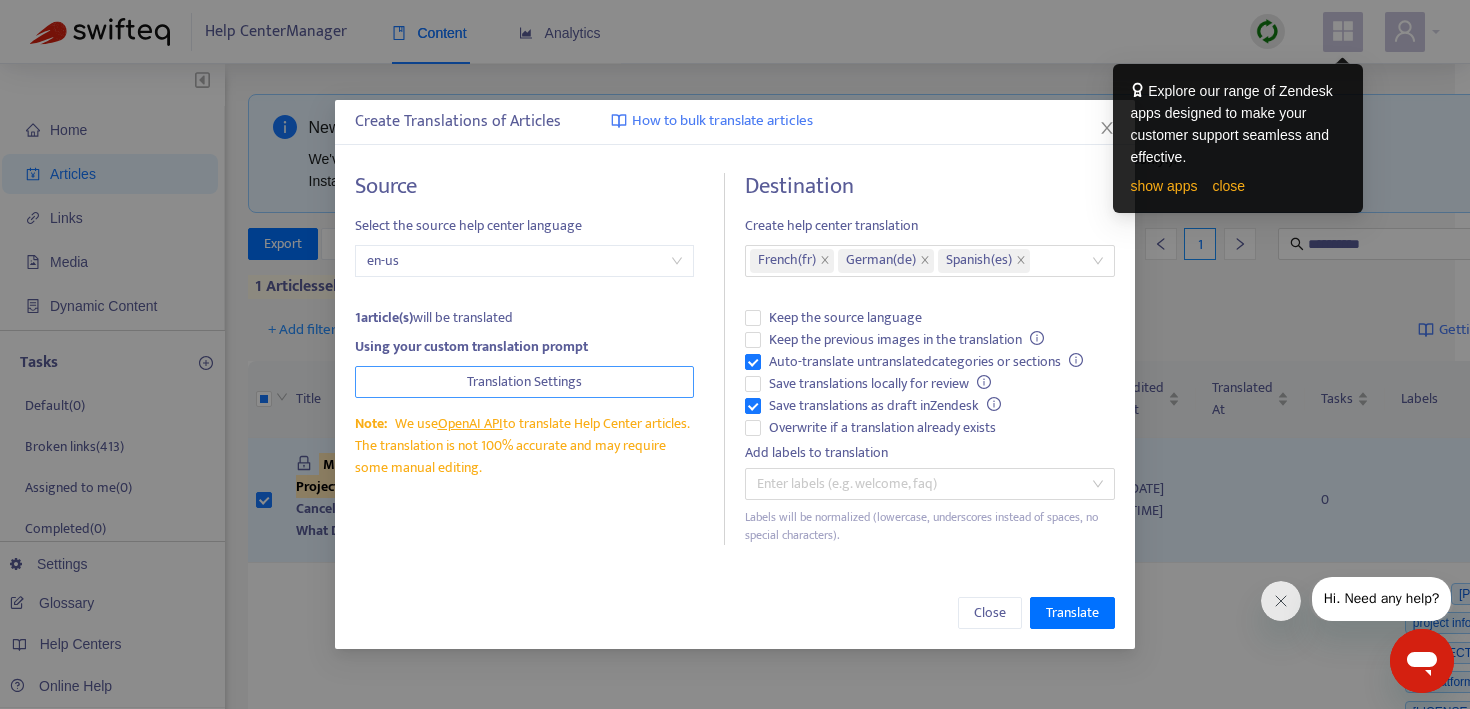 click on "Translation Settings" at bounding box center [524, 382] 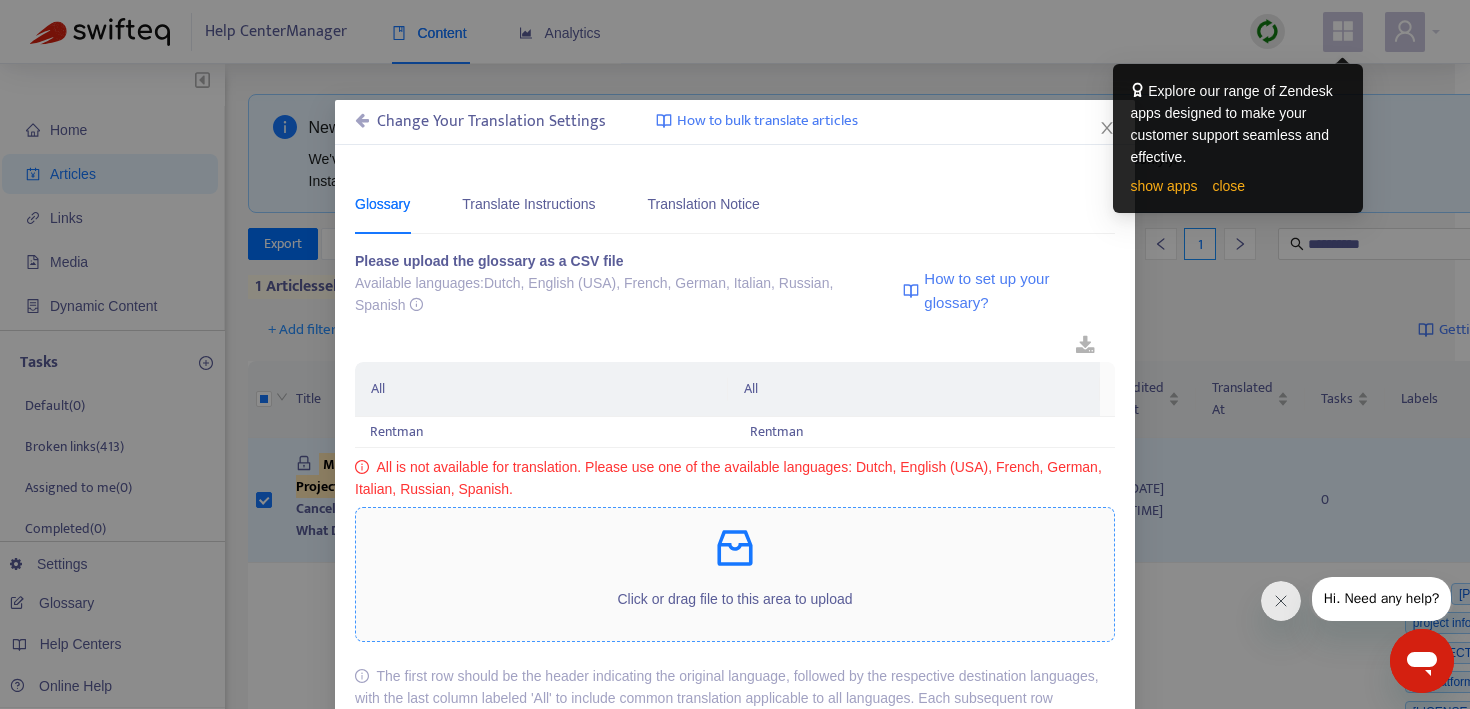click 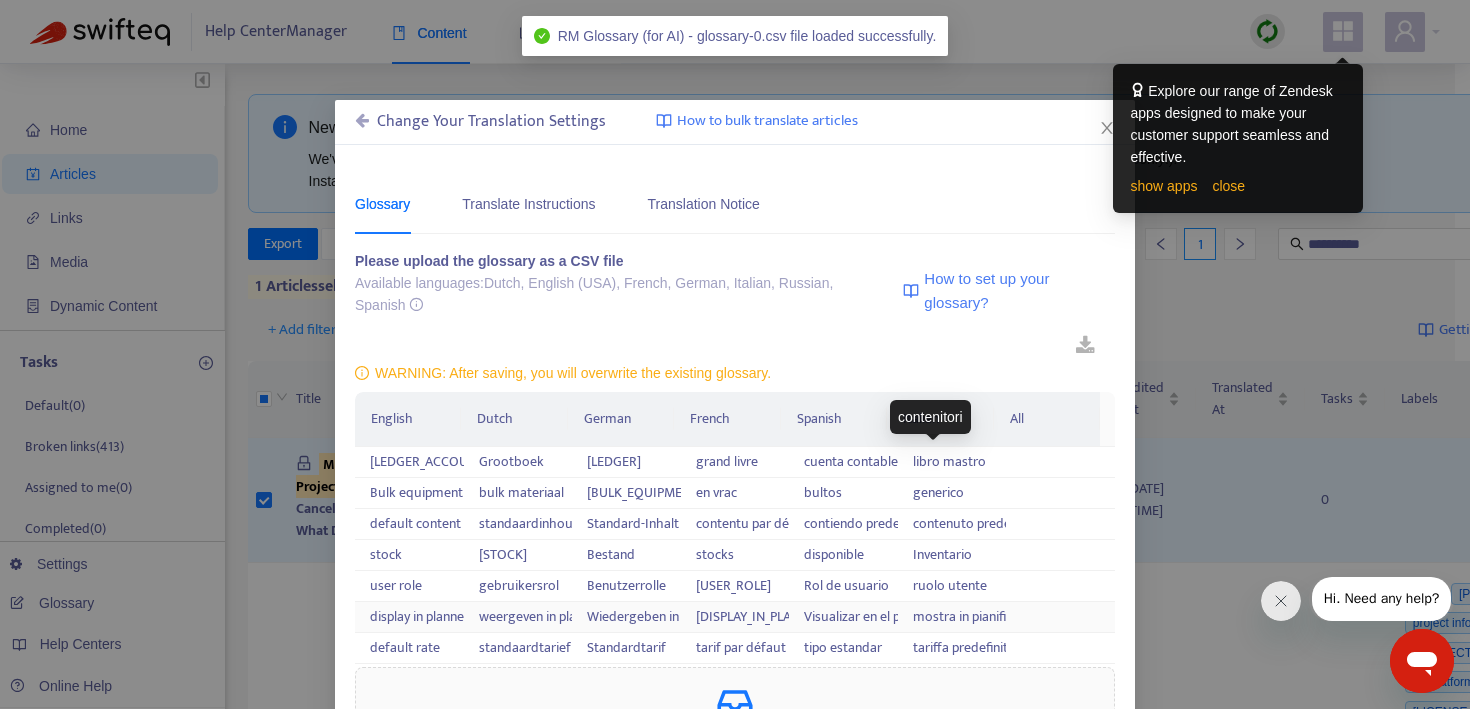 scroll, scrollTop: 865, scrollLeft: 0, axis: vertical 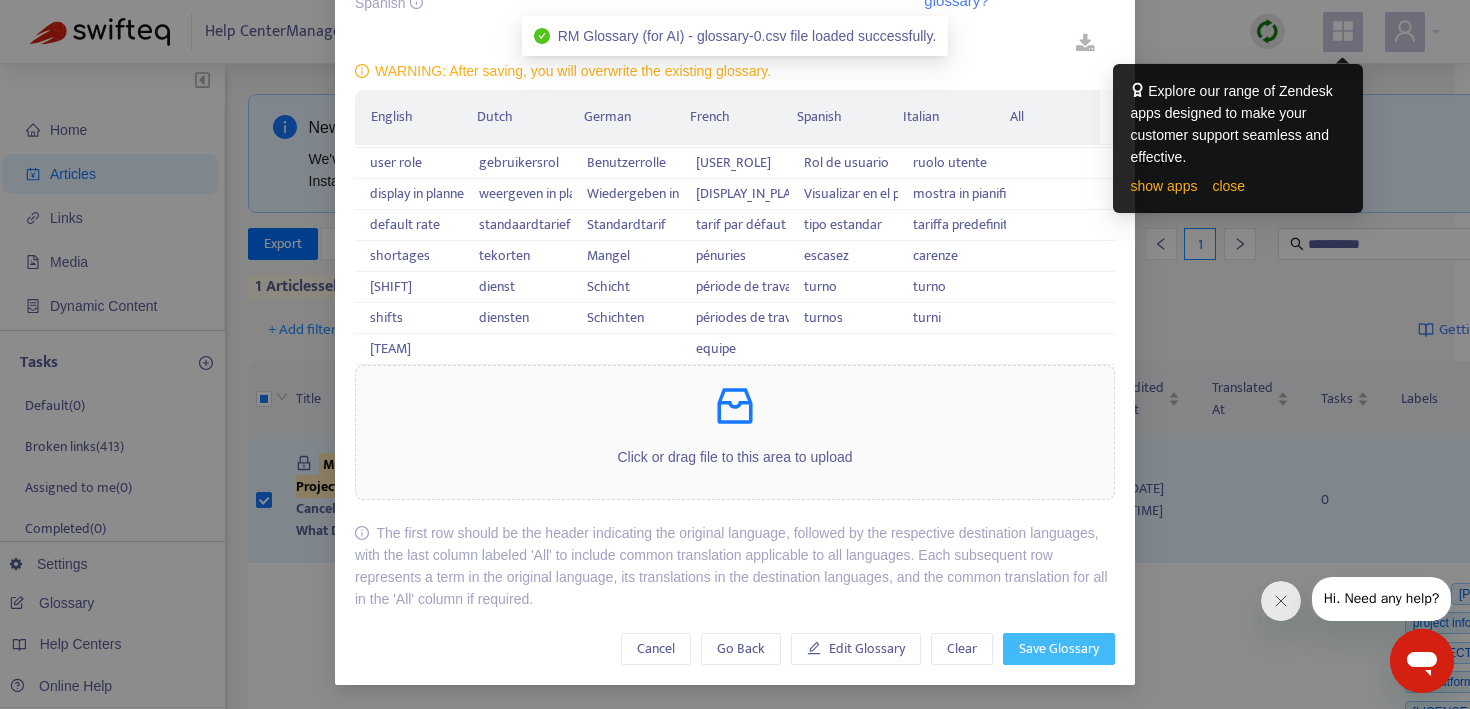 click on "Save Glossary" at bounding box center (1059, 649) 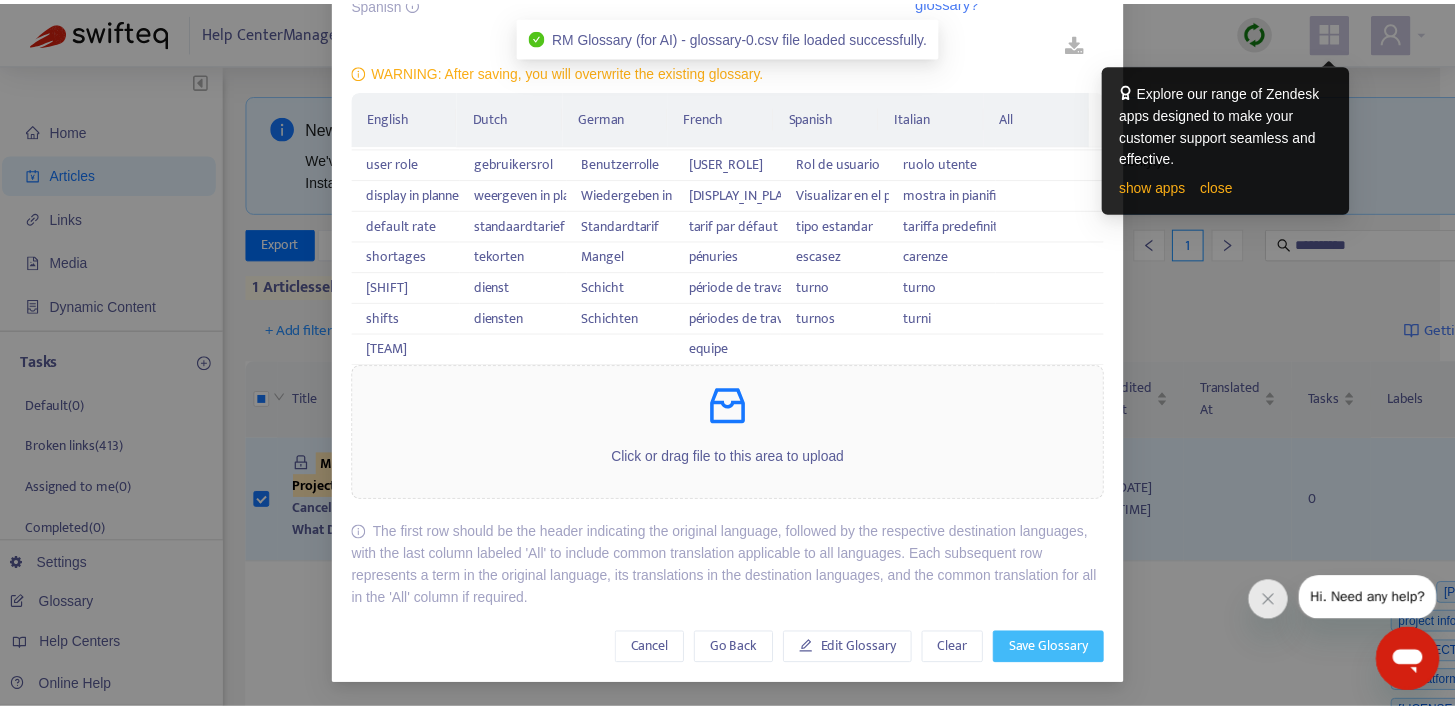 scroll, scrollTop: 0, scrollLeft: 0, axis: both 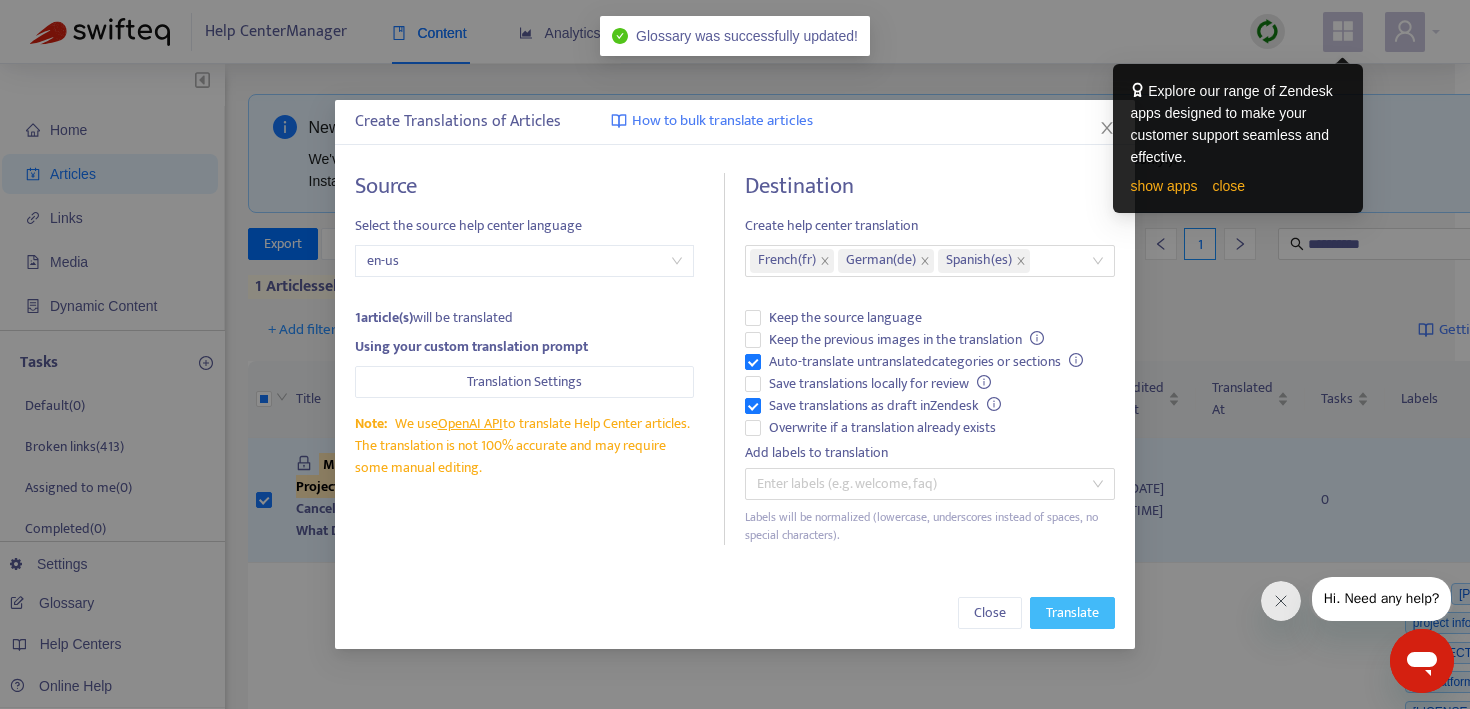 click on "Translate" at bounding box center [1072, 613] 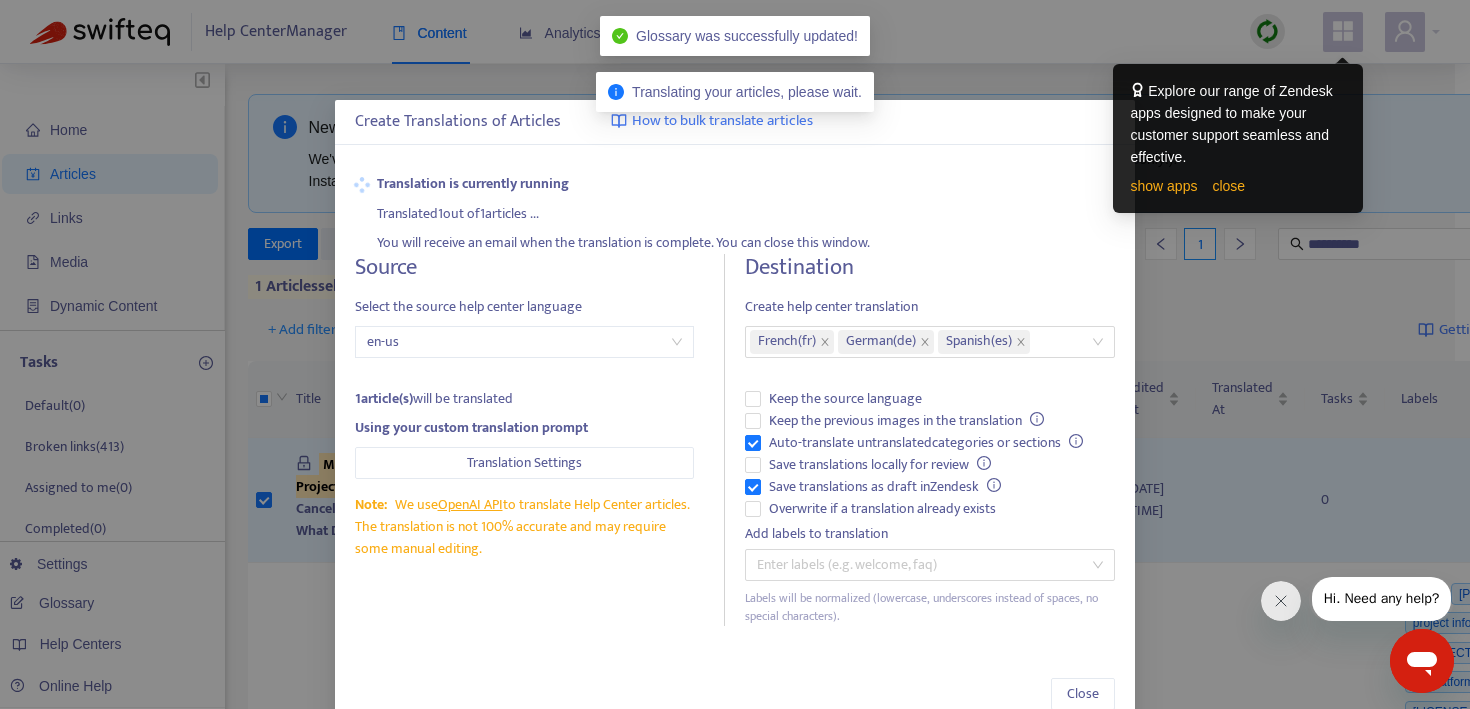 type 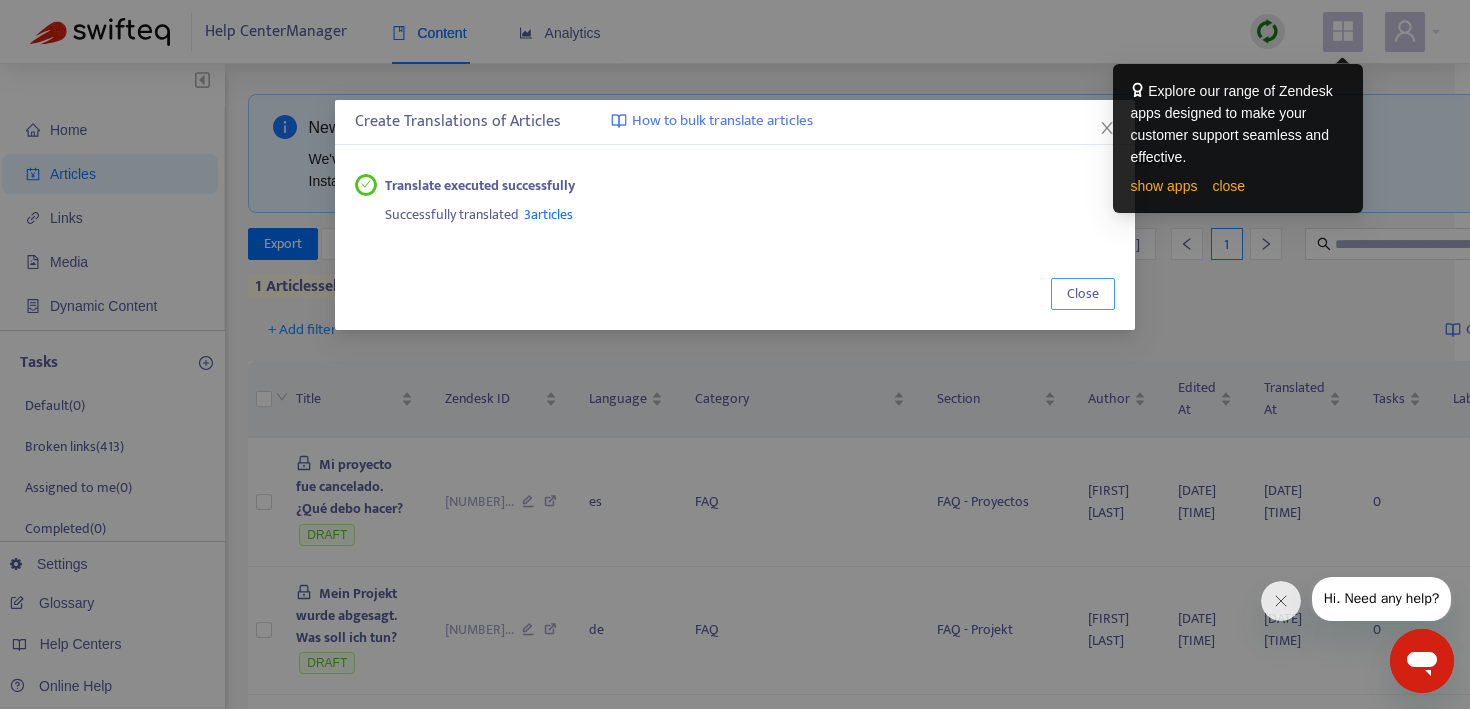 click on "Close" at bounding box center [1083, 294] 